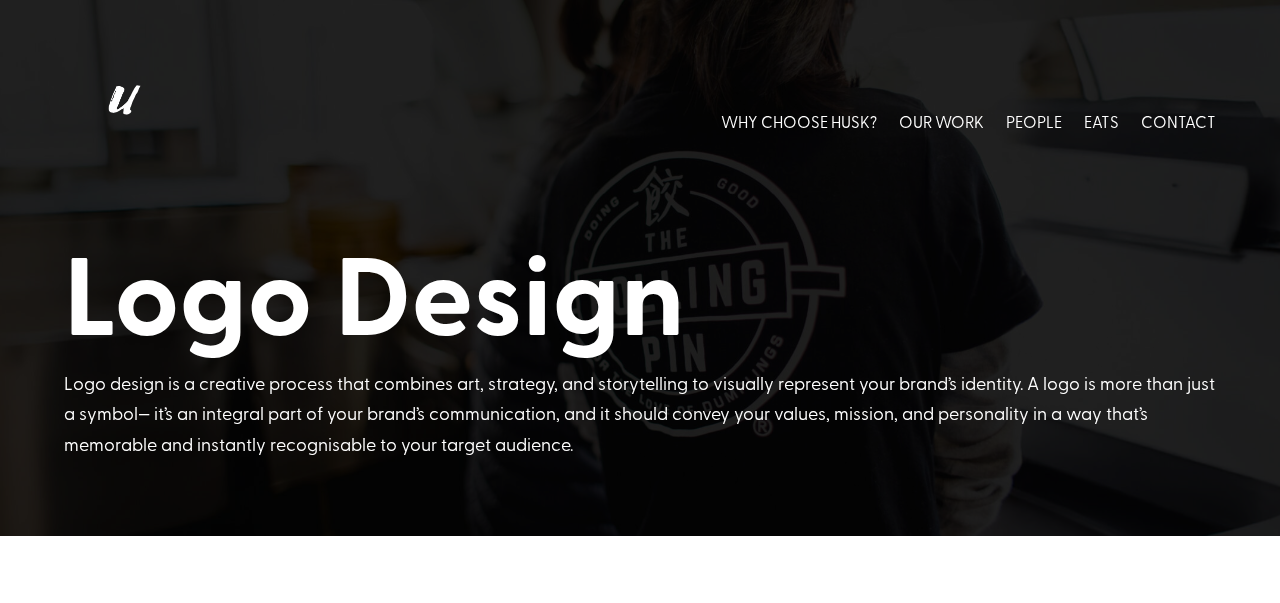 scroll, scrollTop: 0, scrollLeft: 0, axis: both 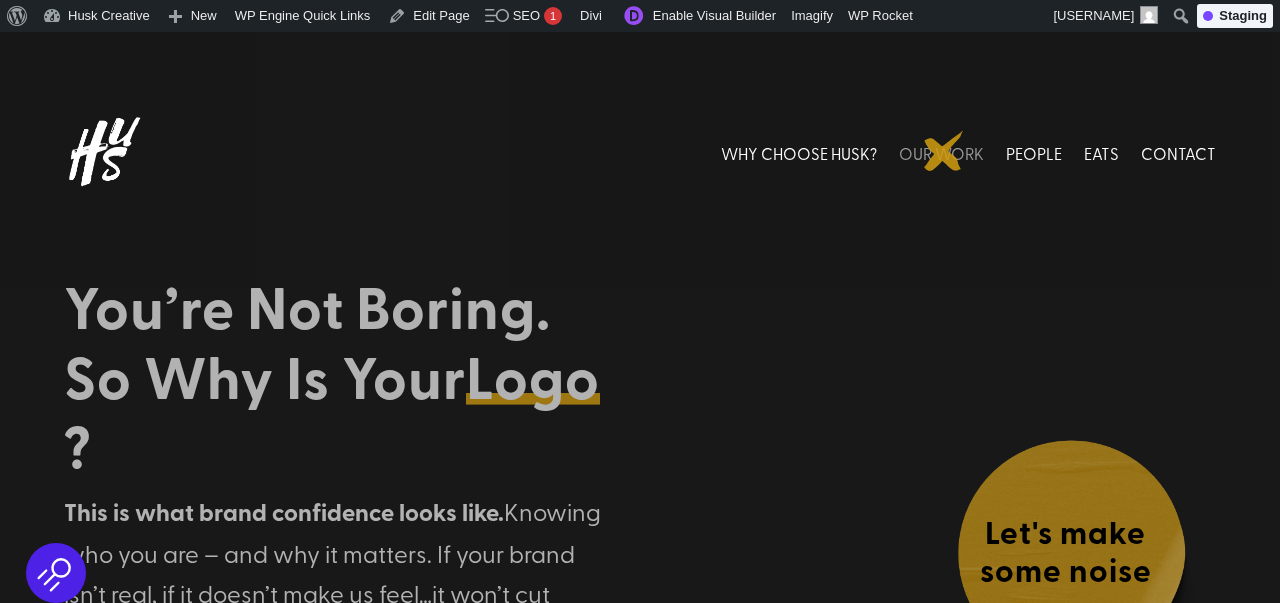click on "OUR WORK" at bounding box center (941, 153) 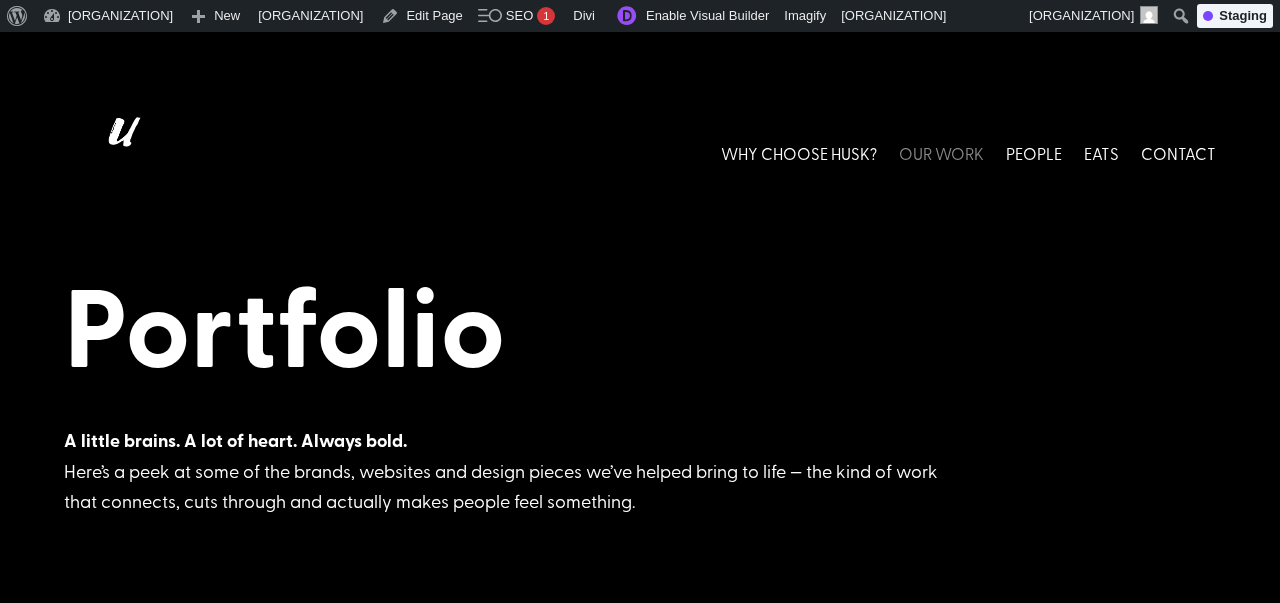 scroll, scrollTop: 0, scrollLeft: 0, axis: both 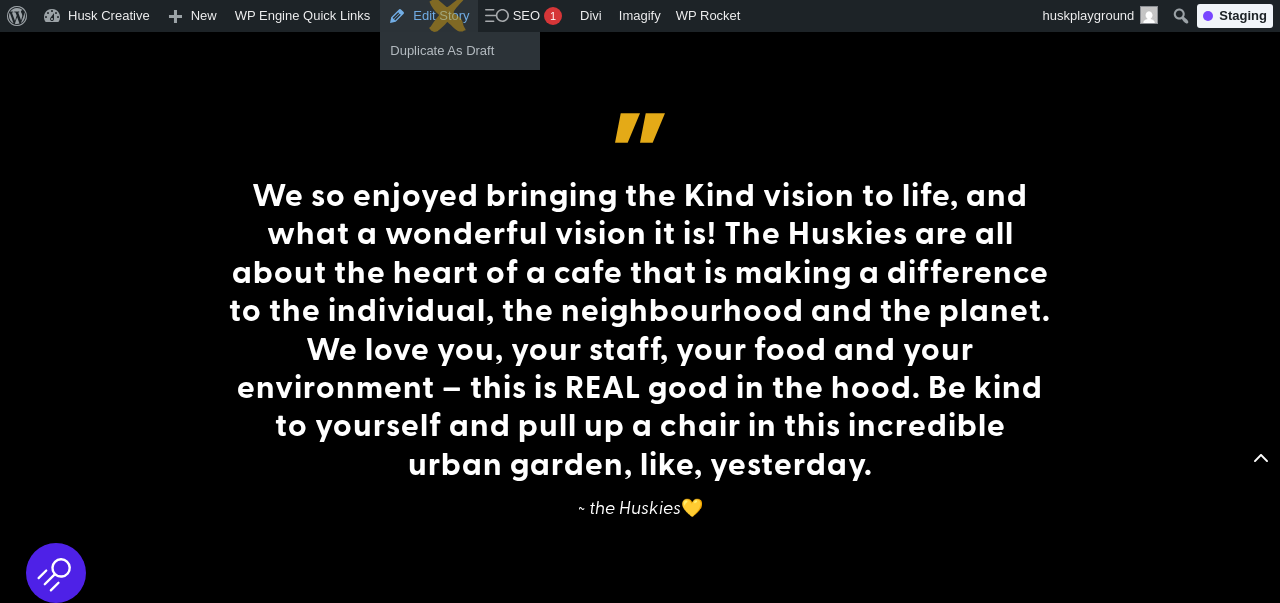 click on "Edit Story" at bounding box center [428, 16] 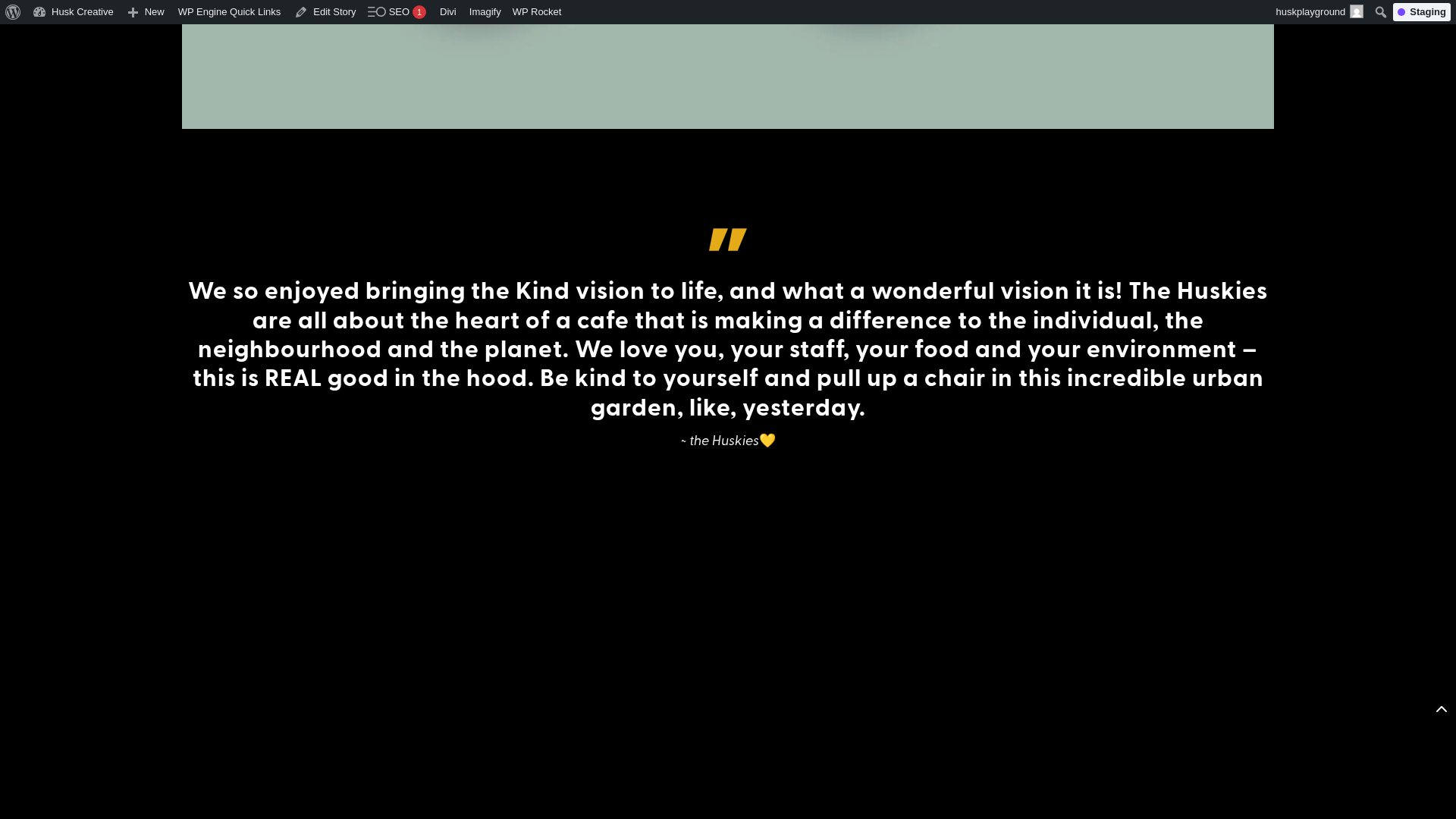 scroll, scrollTop: 1641, scrollLeft: 0, axis: vertical 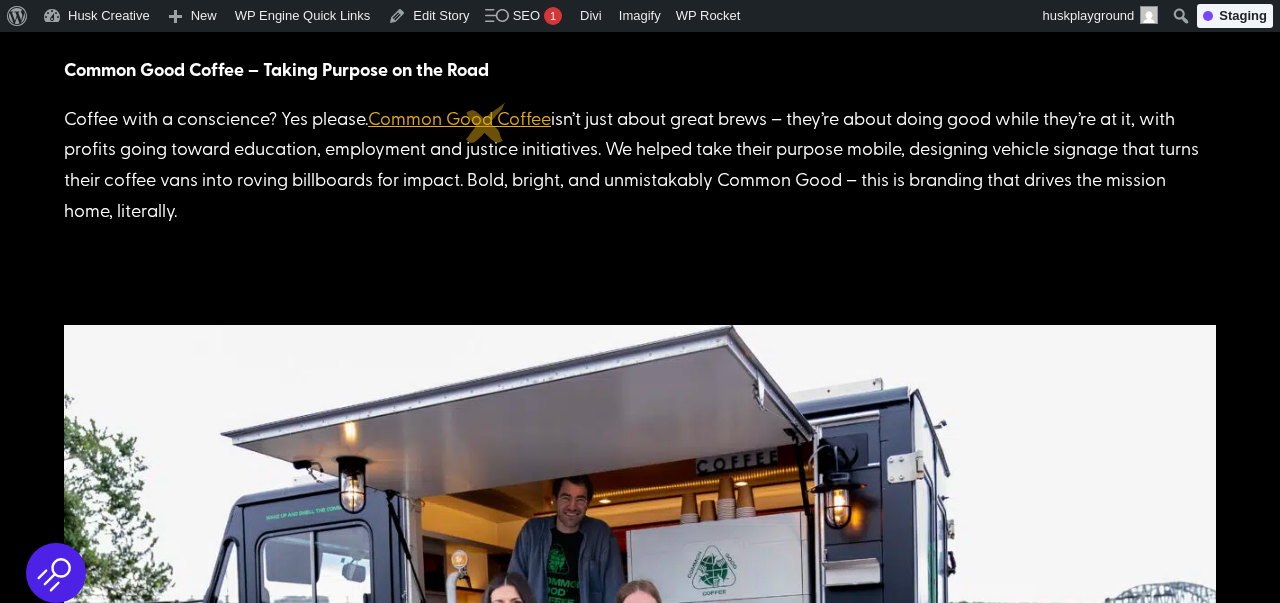 click on "Common Good Coffee" at bounding box center (459, 117) 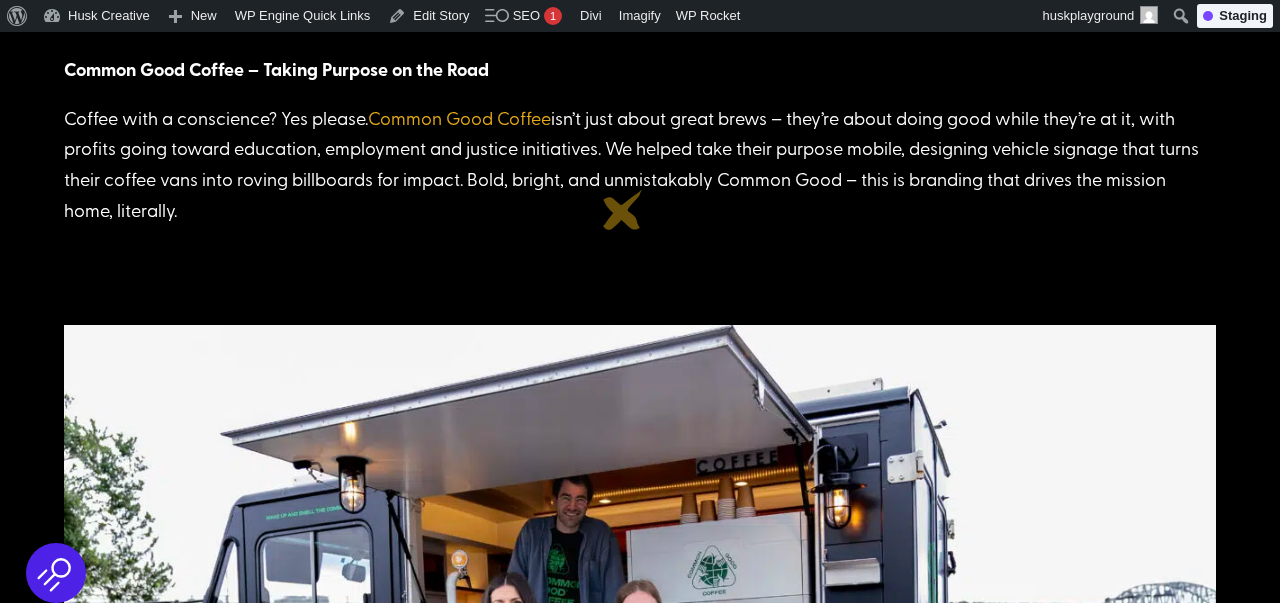 click on "Coffee with a conscience? Yes please.  Common Good Coffee  isn’t just about great brews – they’re about doing good while they’re at it, with profits going toward education, employment and justice initiatives. We helped take their purpose mobile, designing vehicle signage that turns their coffee vans into roving billboards for impact. Bold, bright, and unmistakably Common Good – this is branding that drives the mission home, literally." at bounding box center [640, 164] 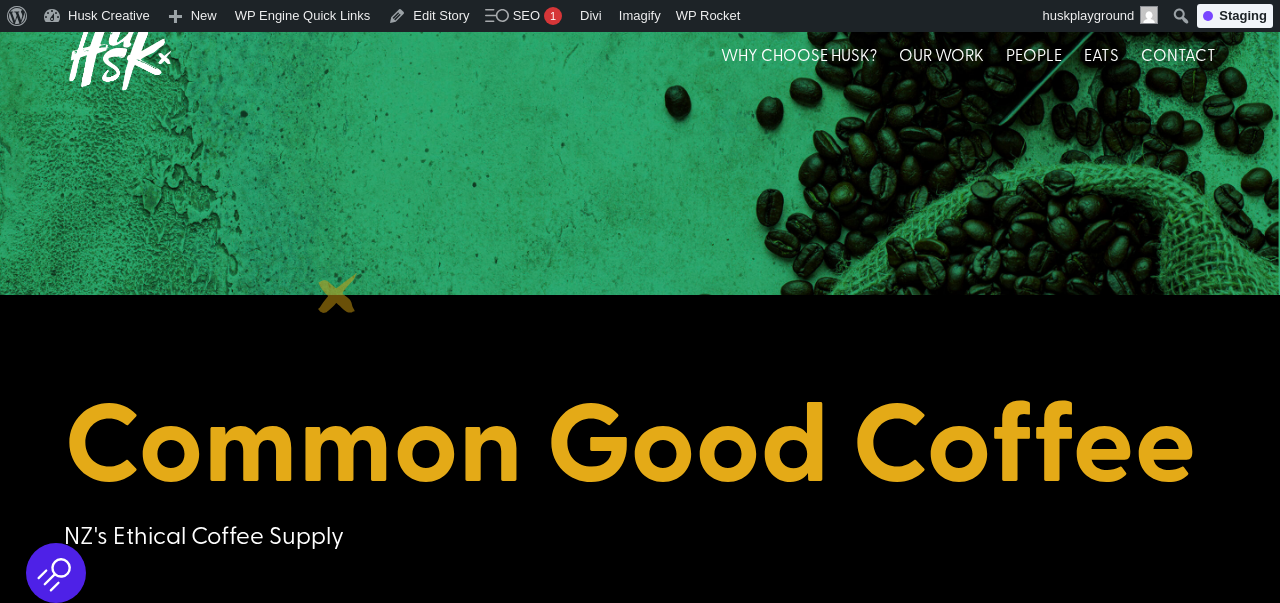 scroll, scrollTop: 0, scrollLeft: 0, axis: both 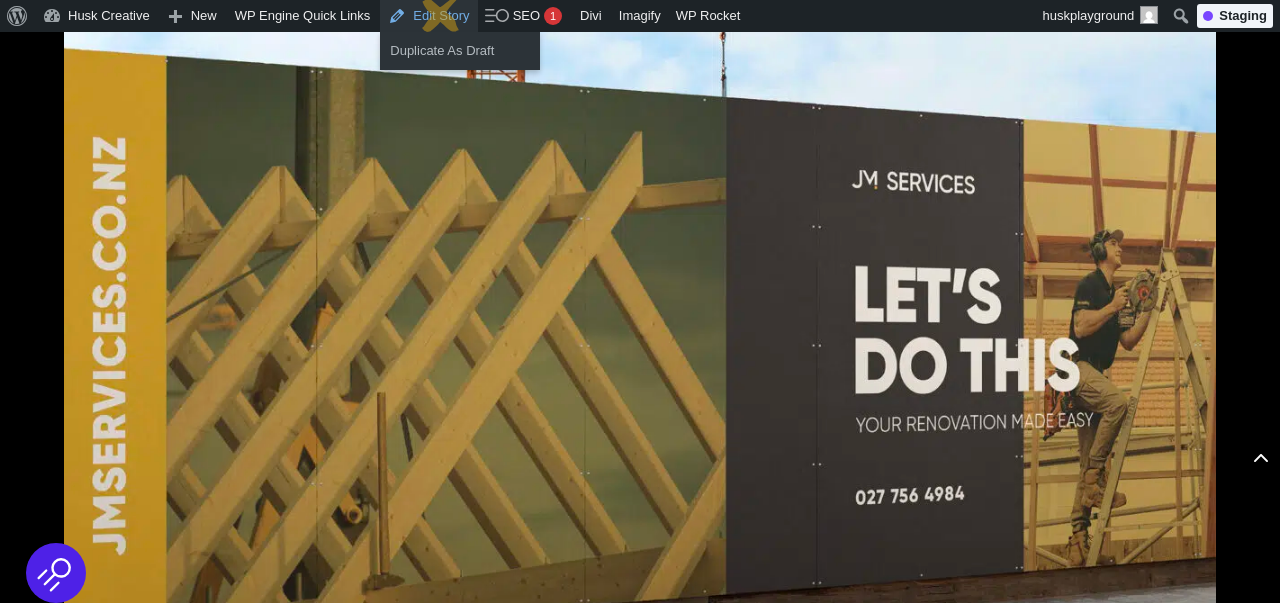 click on "Edit Story" at bounding box center [428, 16] 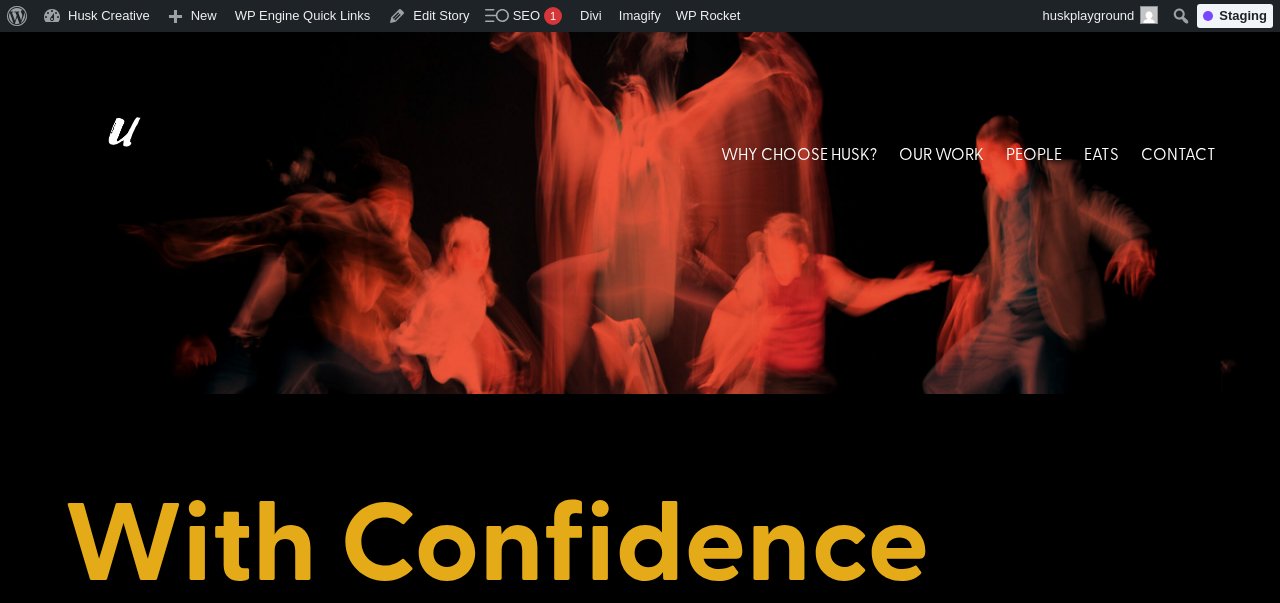 scroll, scrollTop: 0, scrollLeft: 0, axis: both 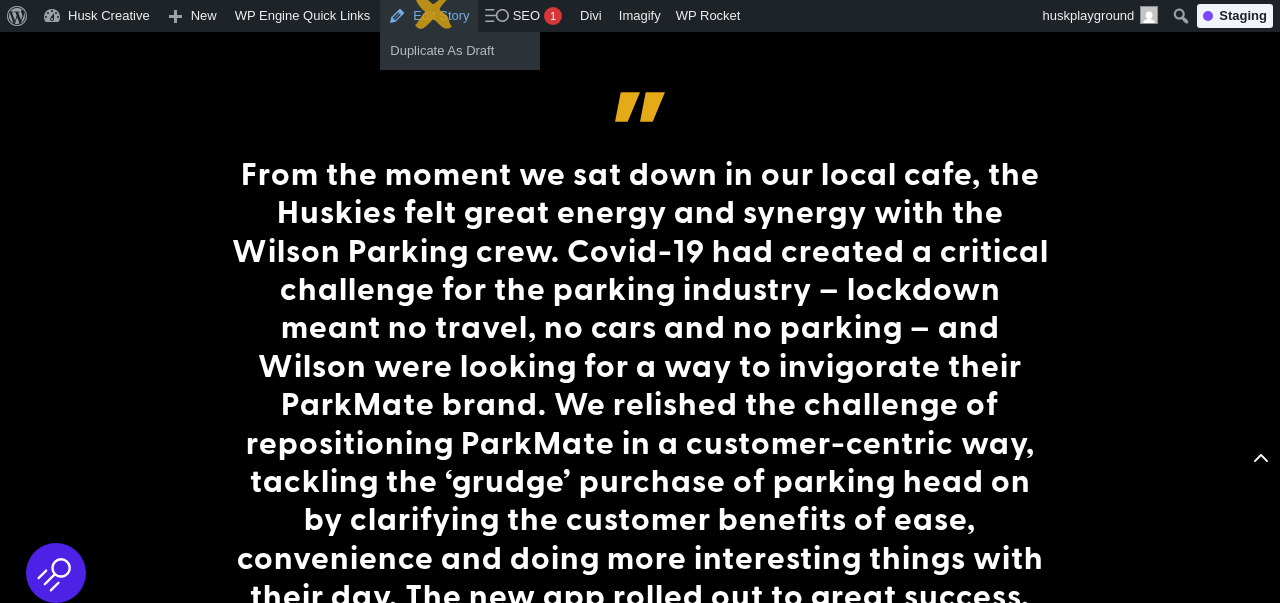 click on "Edit Story" at bounding box center (428, 16) 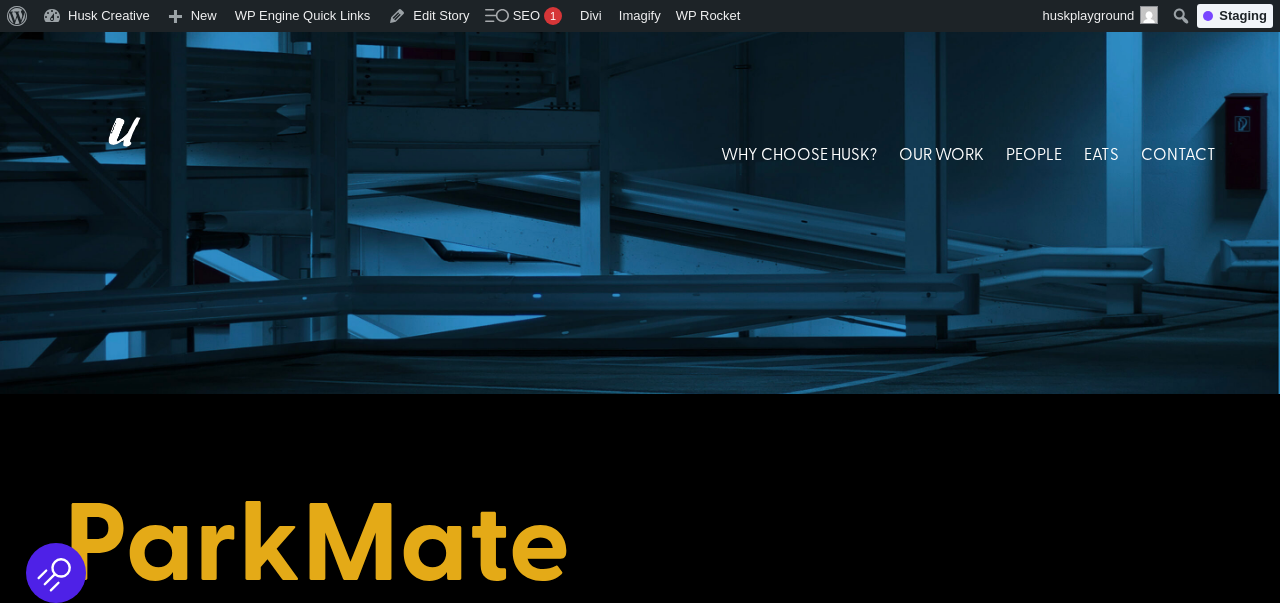 scroll, scrollTop: 0, scrollLeft: 0, axis: both 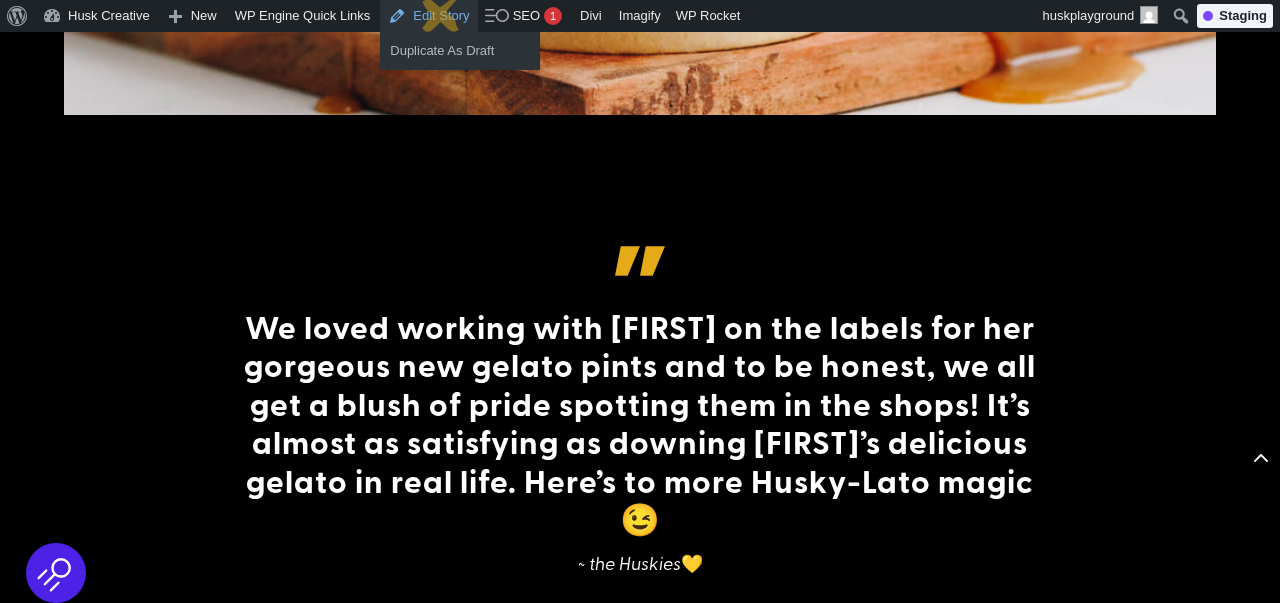 click on "Edit Story" at bounding box center (428, 16) 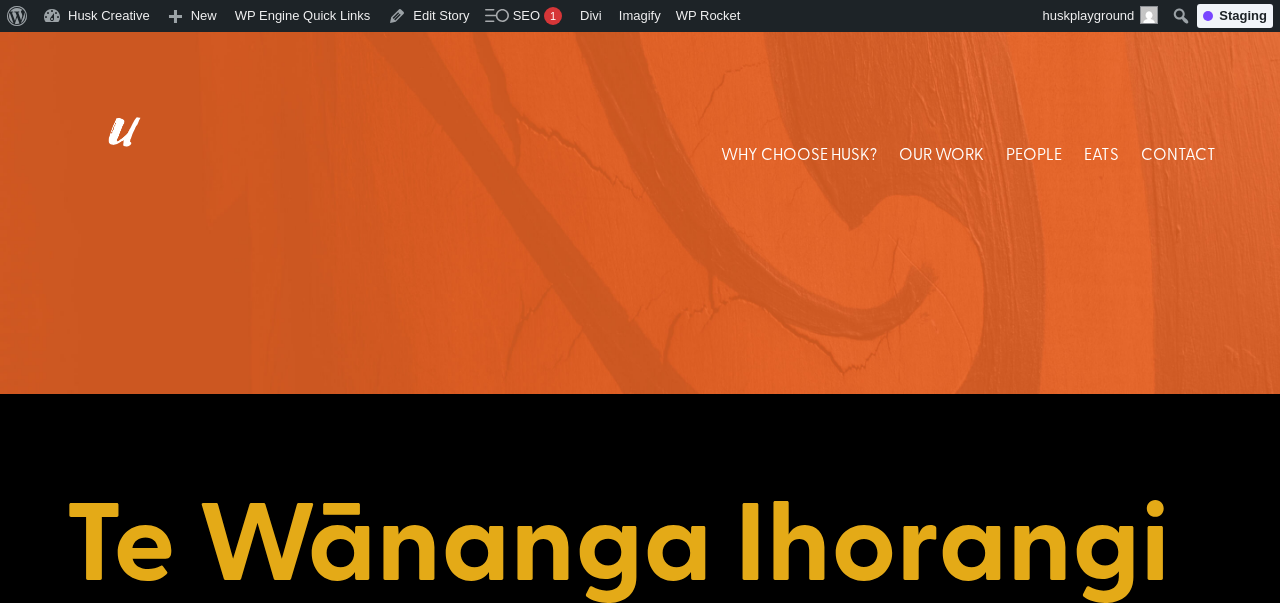 scroll, scrollTop: 0, scrollLeft: 0, axis: both 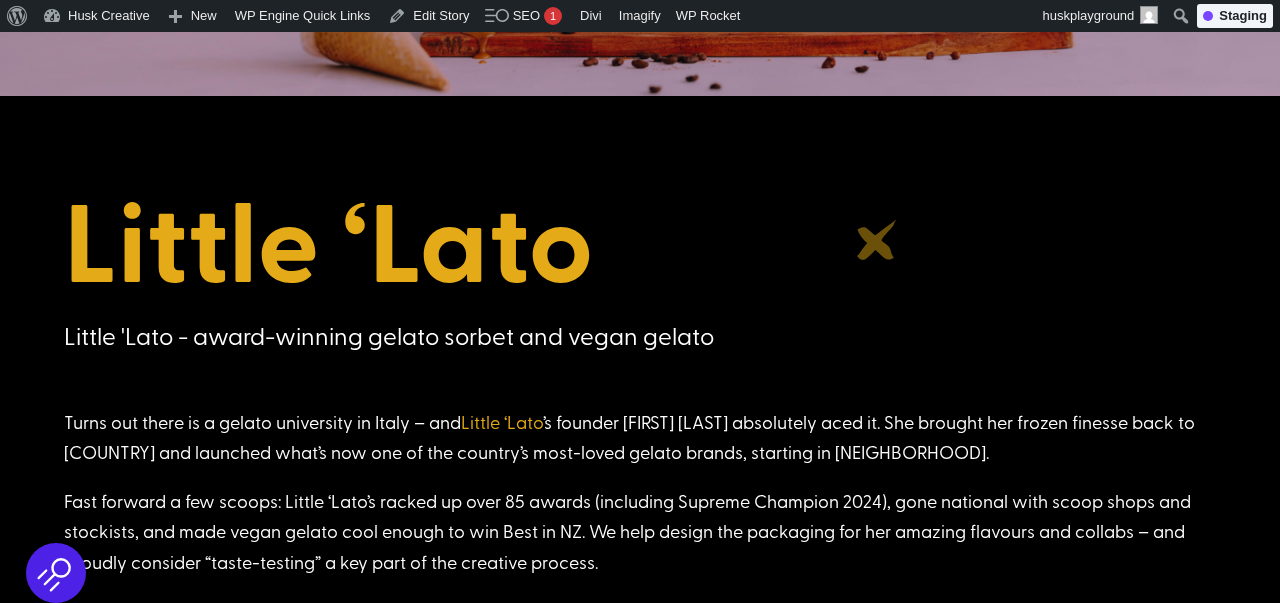 click on "Little ‘Lato" at bounding box center (640, 244) 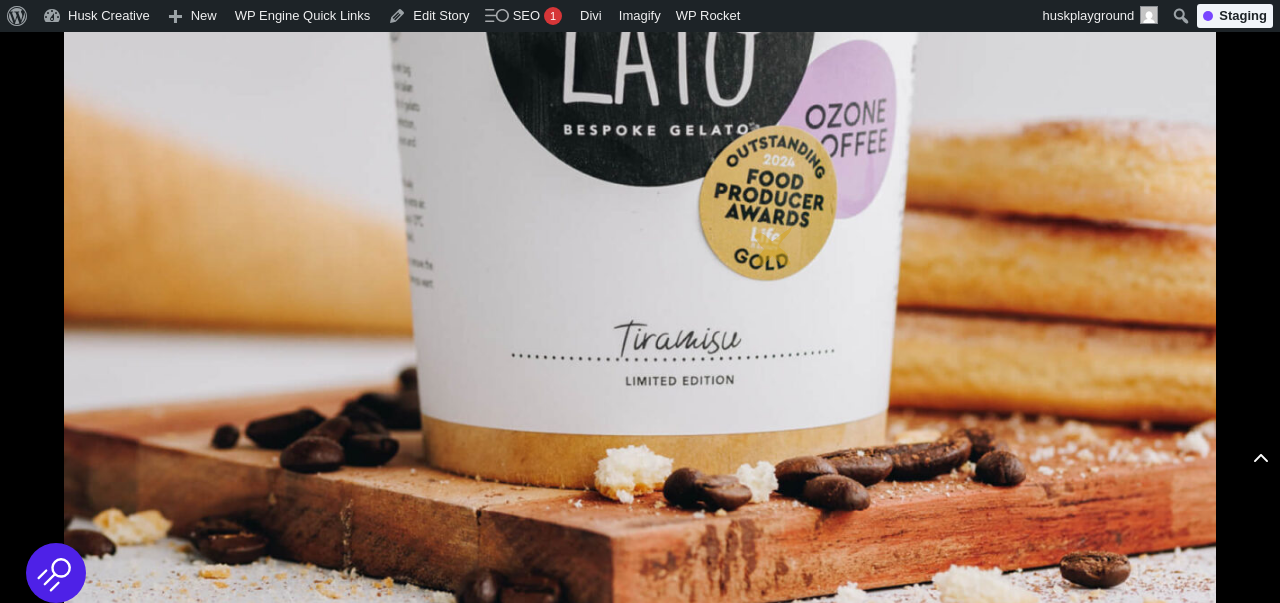 scroll, scrollTop: 7776, scrollLeft: 0, axis: vertical 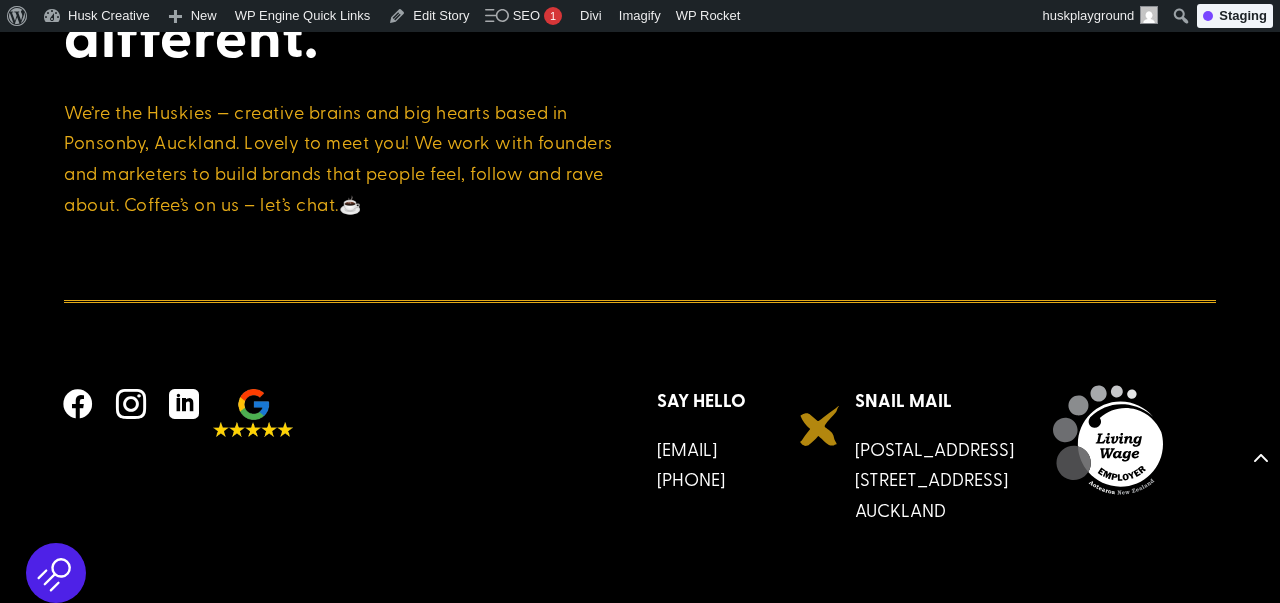 drag, startPoint x: 615, startPoint y: 410, endPoint x: 821, endPoint y: 426, distance: 206.62042 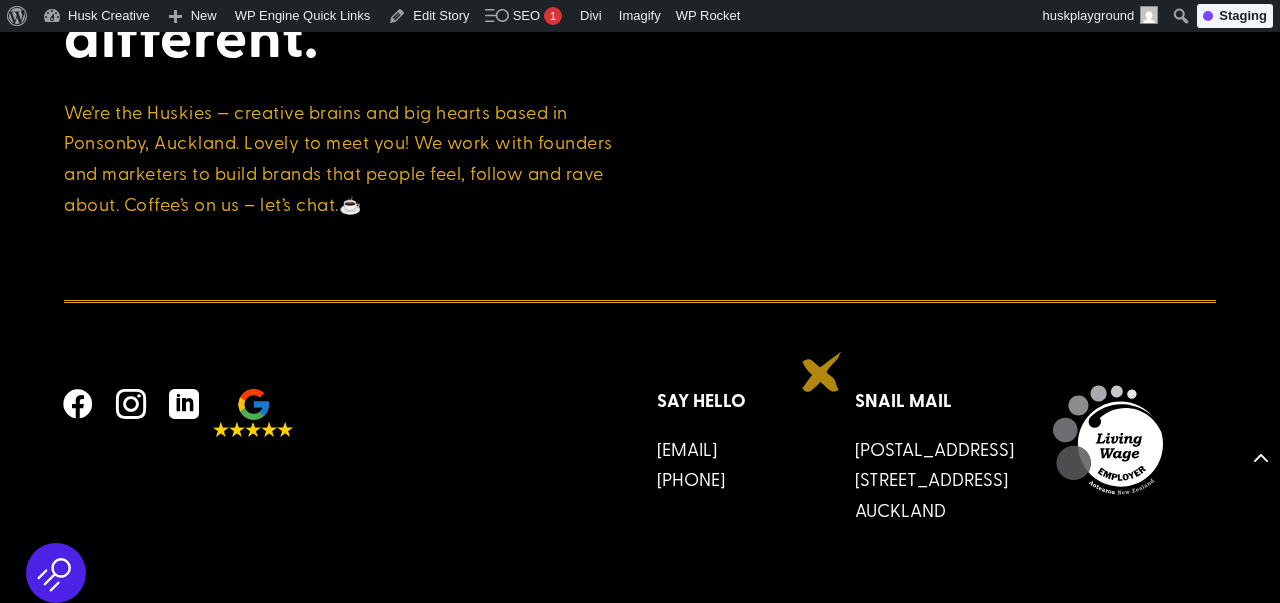 click on "


Say Hello
info@husk.co.nz +64 9 908 0406
Snail Mail
PO Box 56103 Dominion Road 1446 Auckland" at bounding box center (640, 468) 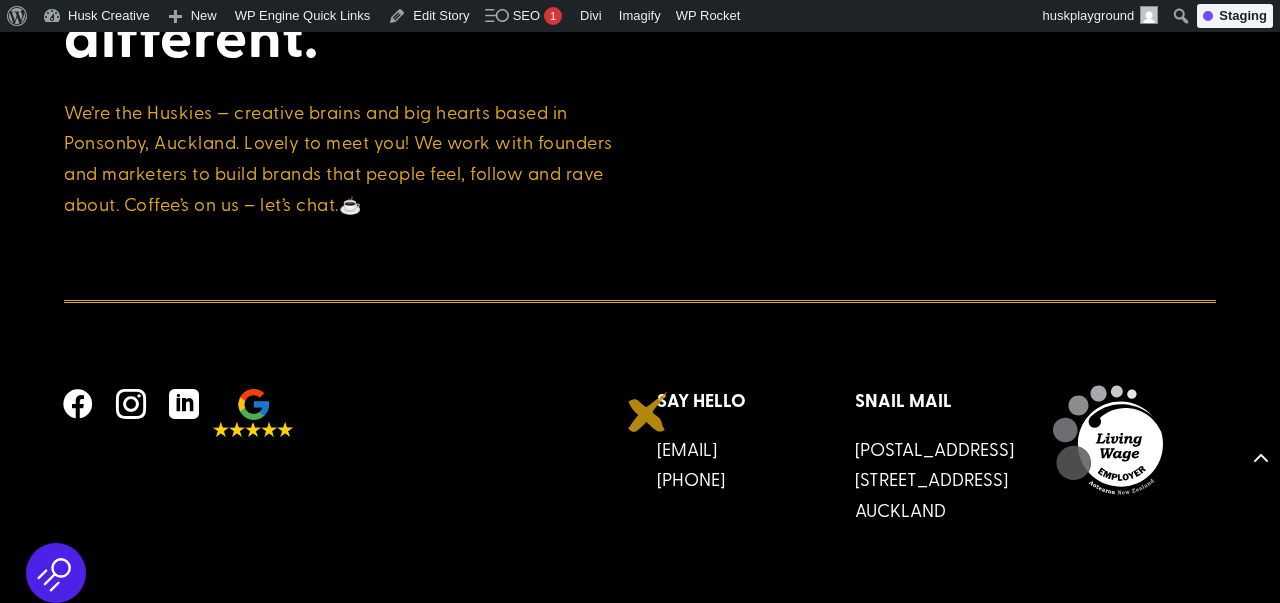 drag, startPoint x: 822, startPoint y: 414, endPoint x: 648, endPoint y: 412, distance: 174.01149 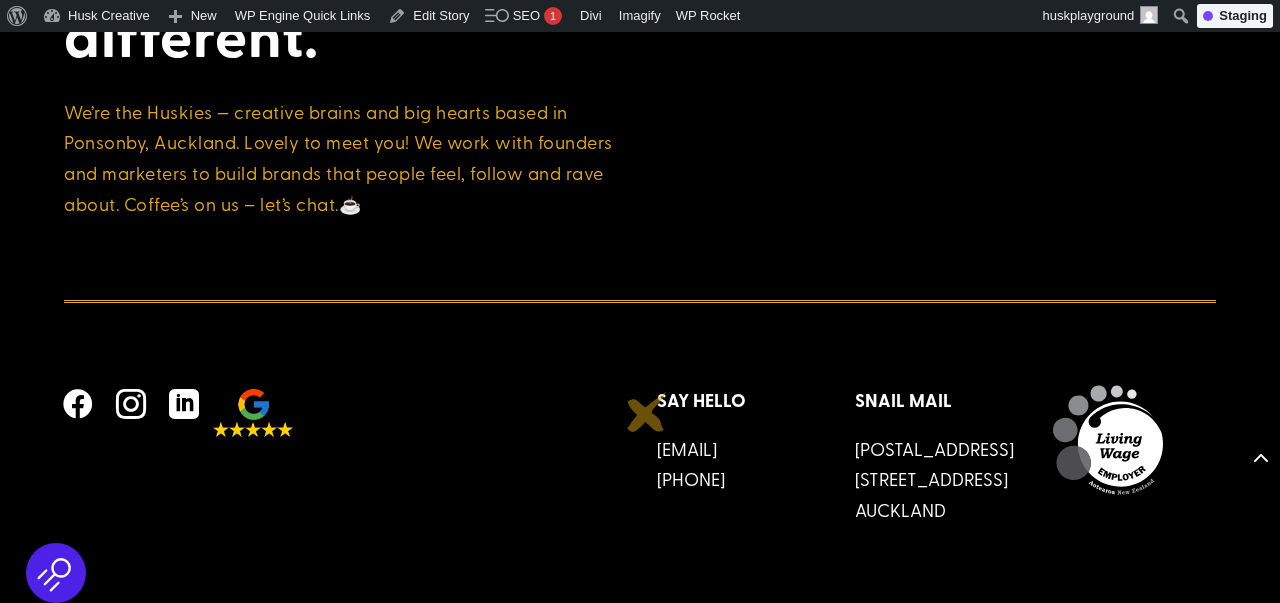 copy on "[EMAIL]" 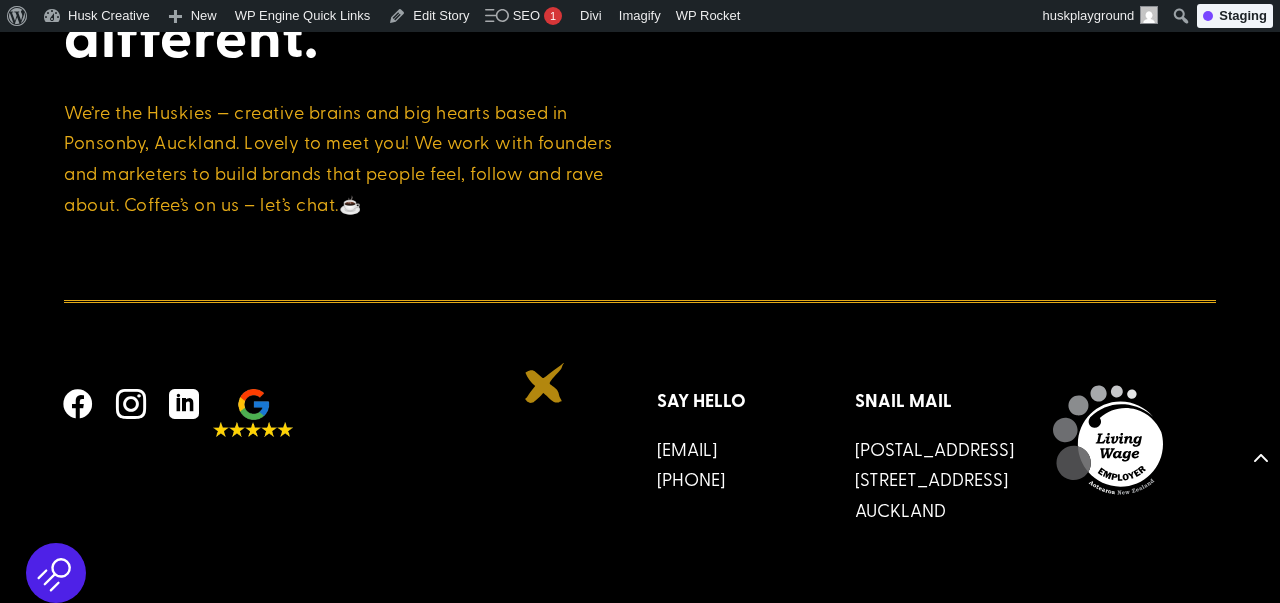 click on "

" at bounding box center [343, 411] 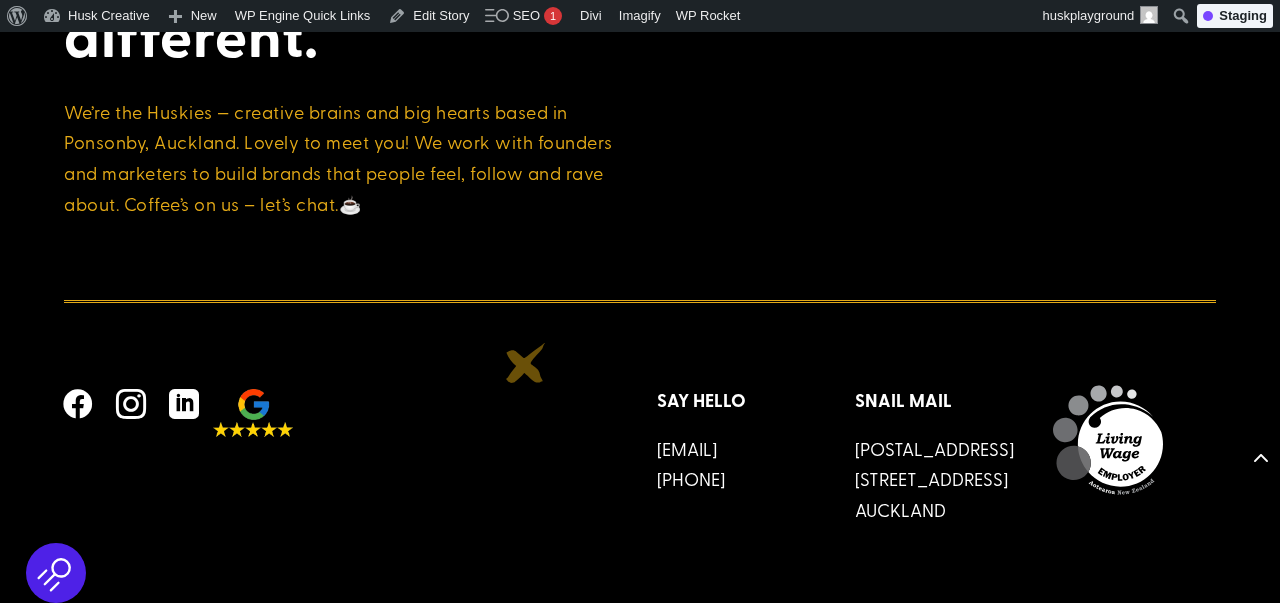 scroll, scrollTop: 6547, scrollLeft: 0, axis: vertical 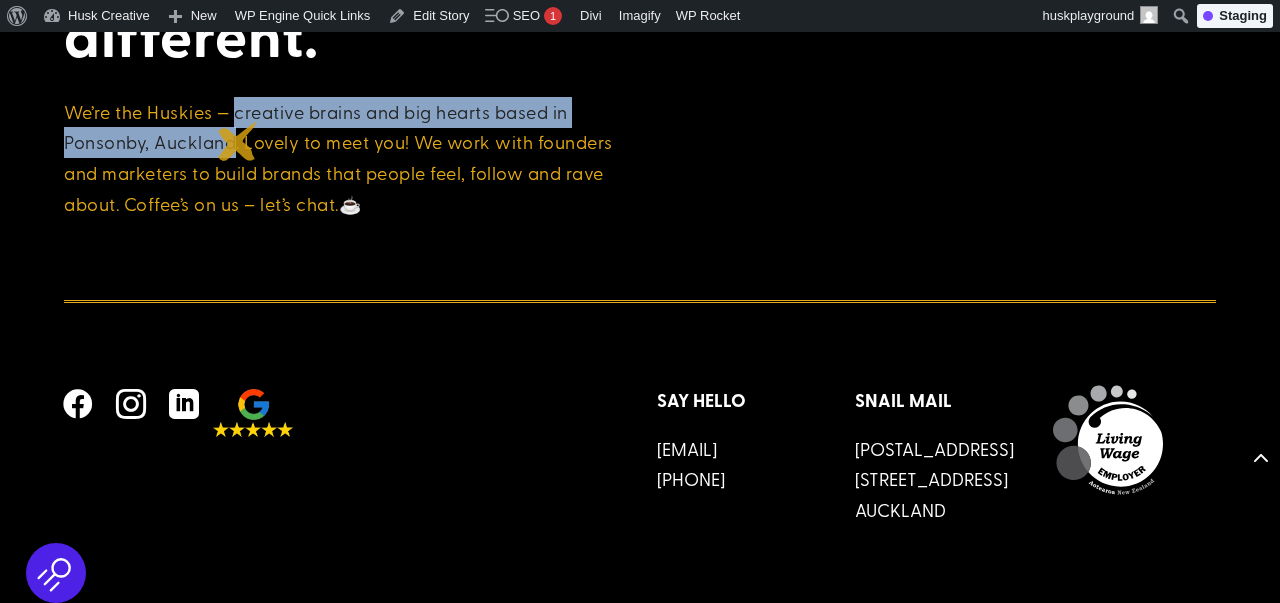 drag, startPoint x: 236, startPoint y: 107, endPoint x: 238, endPoint y: 141, distance: 34.058773 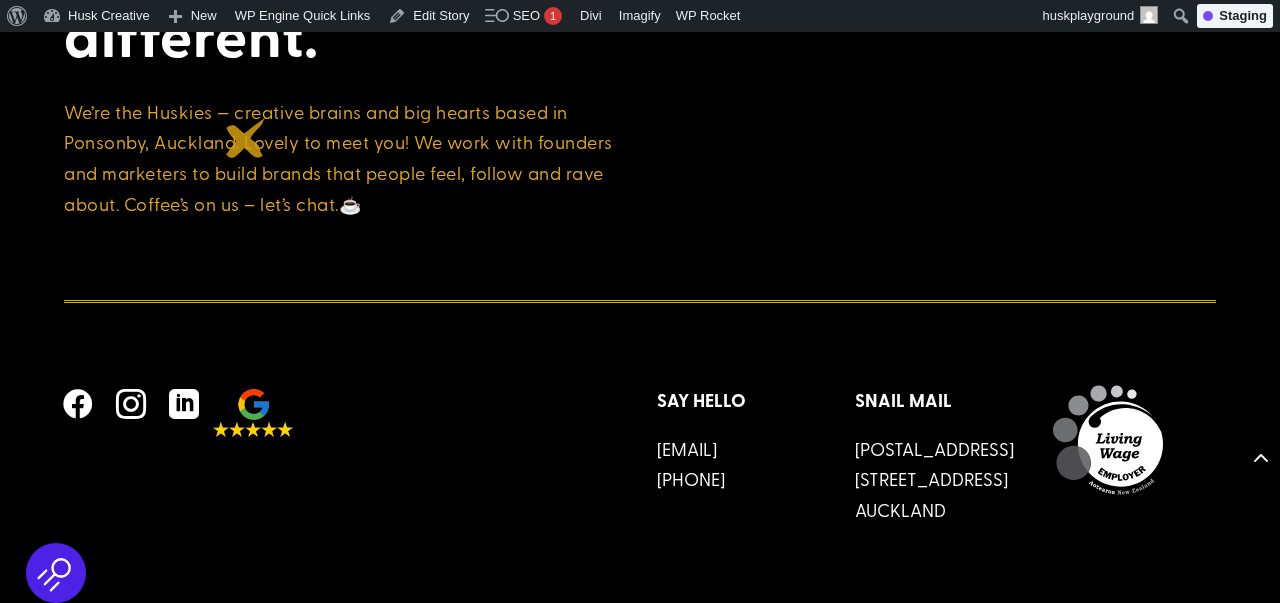 click on "We’re the Huskies — creative brains and big hearts based in Ponsonby, Auckland. Lovely to meet you! We work with founders and marketers to build brands that people feel, follow and rave about. Coffee’s on us – let’s chat.  ☕️" at bounding box center (343, 158) 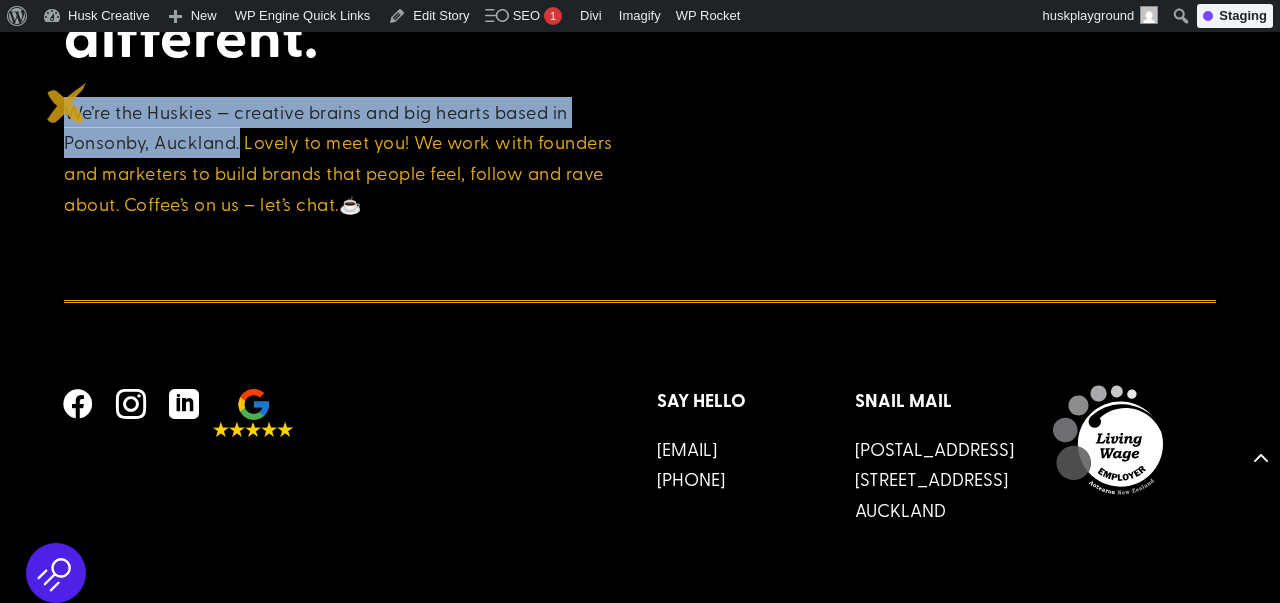 drag, startPoint x: 241, startPoint y: 139, endPoint x: 67, endPoint y: 103, distance: 177.68512 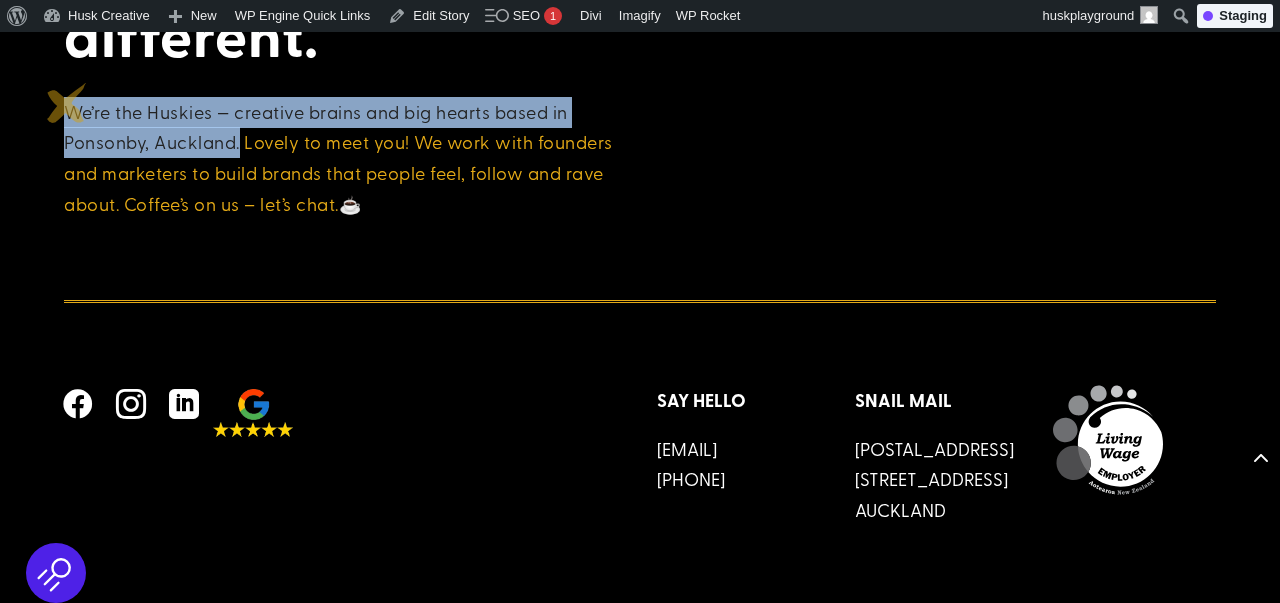 copy on "We’re the Huskies — creative brains and big hearts based in Ponsonby, Auckland." 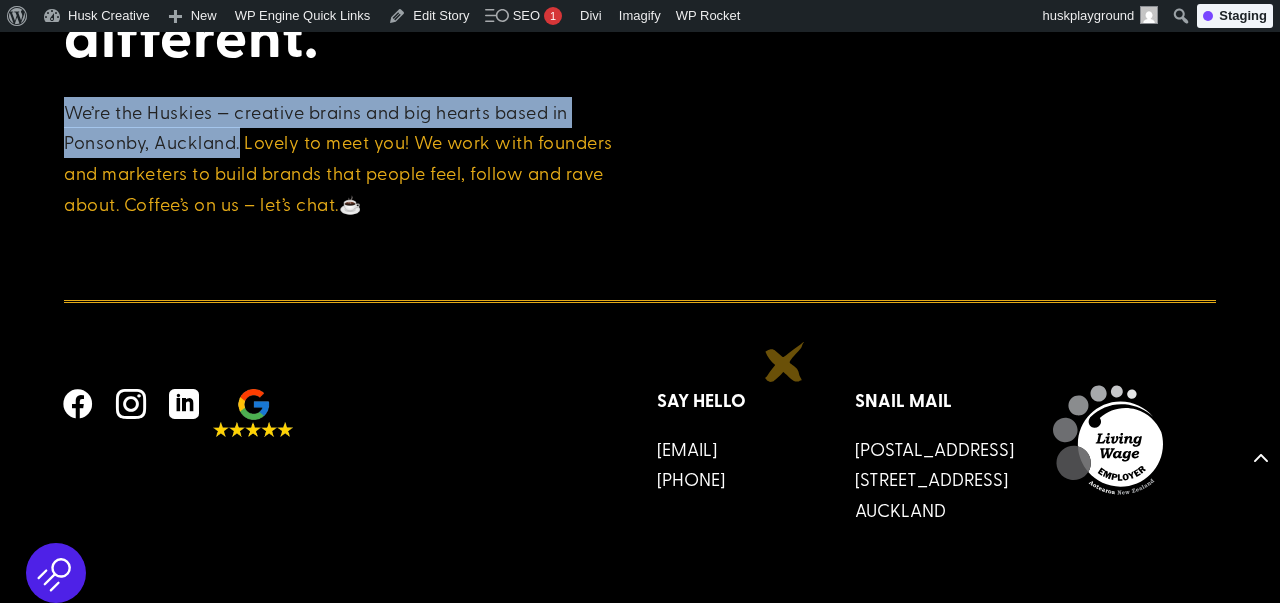 scroll, scrollTop: 6569, scrollLeft: 0, axis: vertical 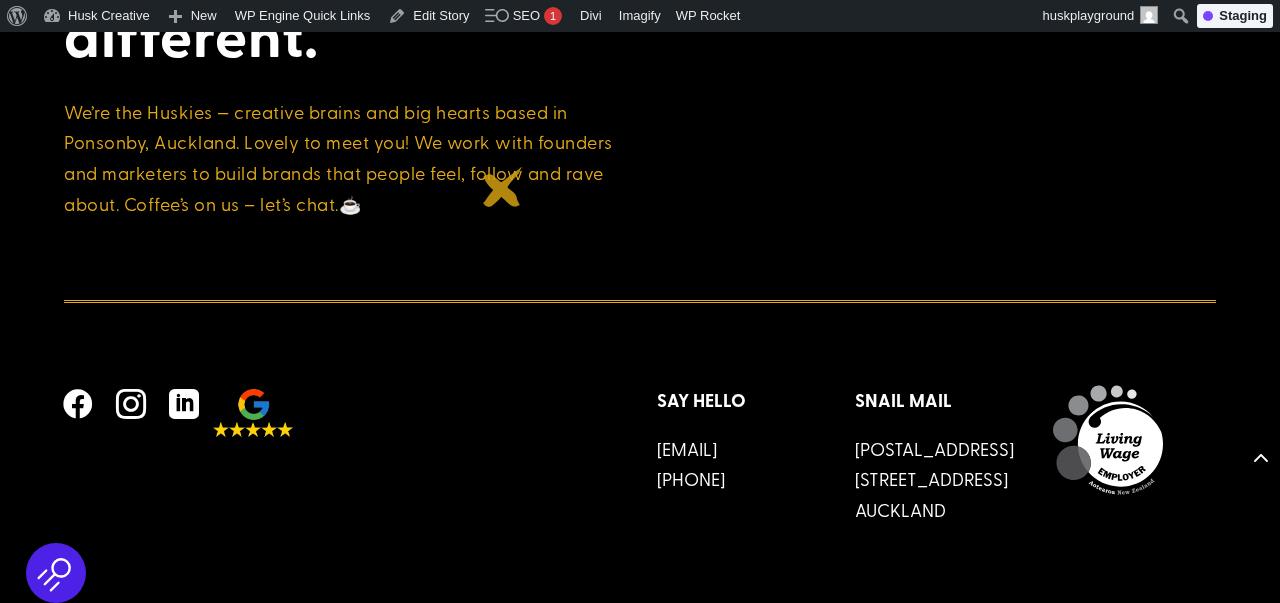 click on "We’re the Huskies — creative brains and big hearts based in Ponsonby, Auckland. Lovely to meet you! We work with founders and marketers to build brands that people feel, follow and rave about. Coffee’s on us – let’s chat.  ☕️" at bounding box center [343, 158] 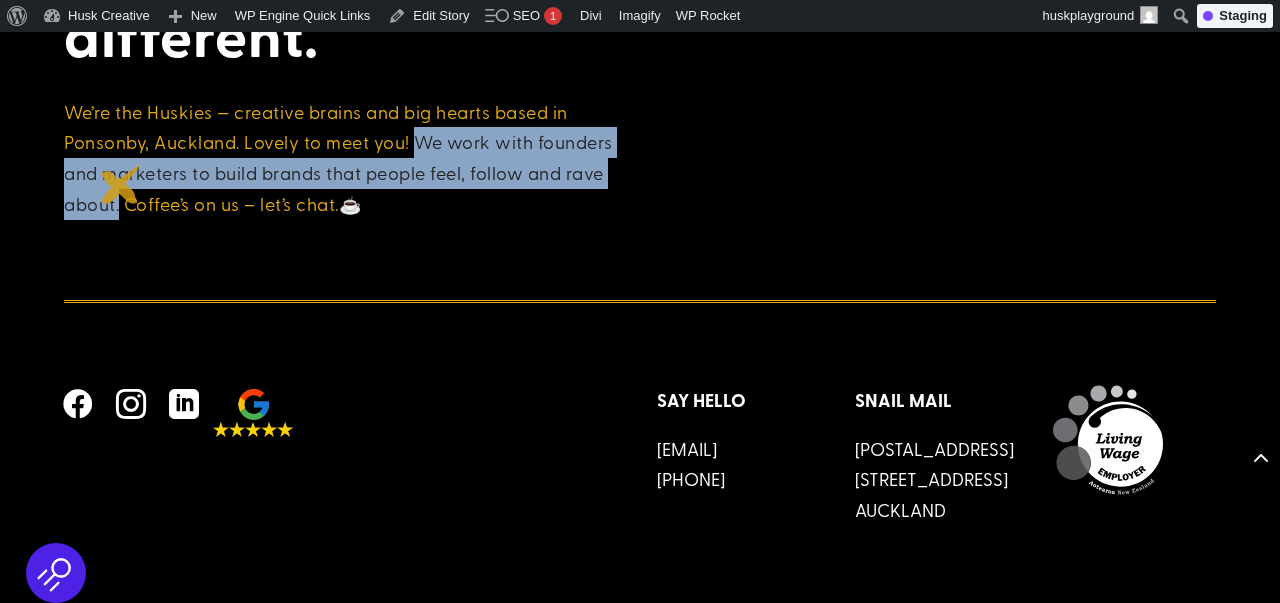 drag, startPoint x: 416, startPoint y: 113, endPoint x: 121, endPoint y: 184, distance: 303.4238 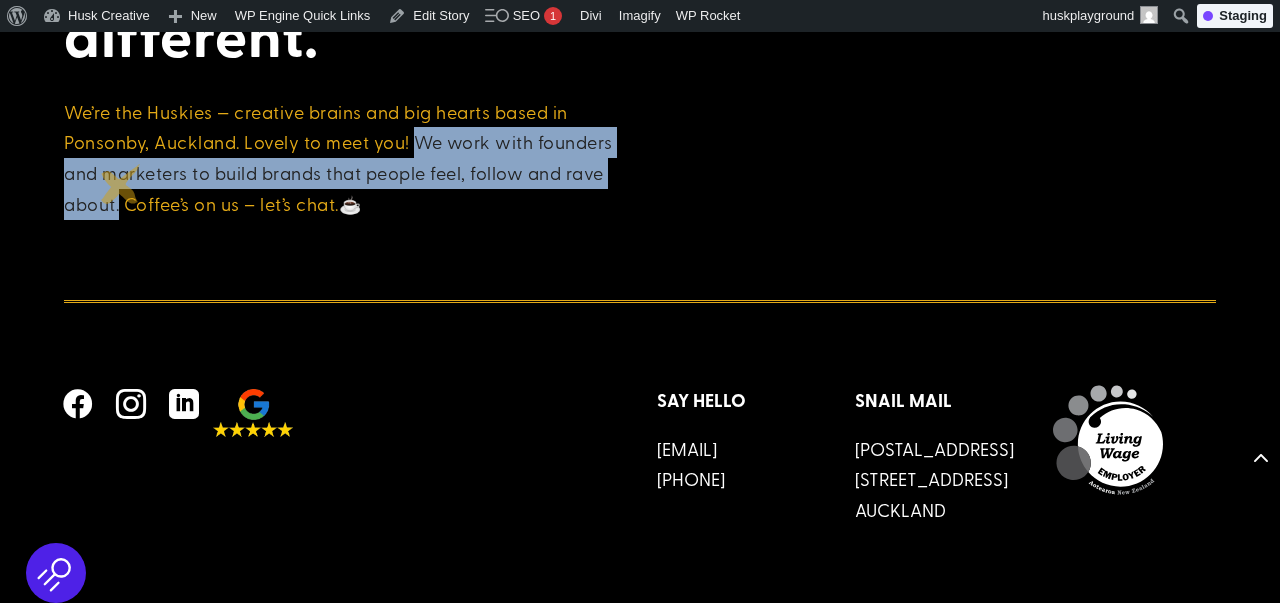 copy on "We work with founders and marketers to build brands that people feel, follow and rave about." 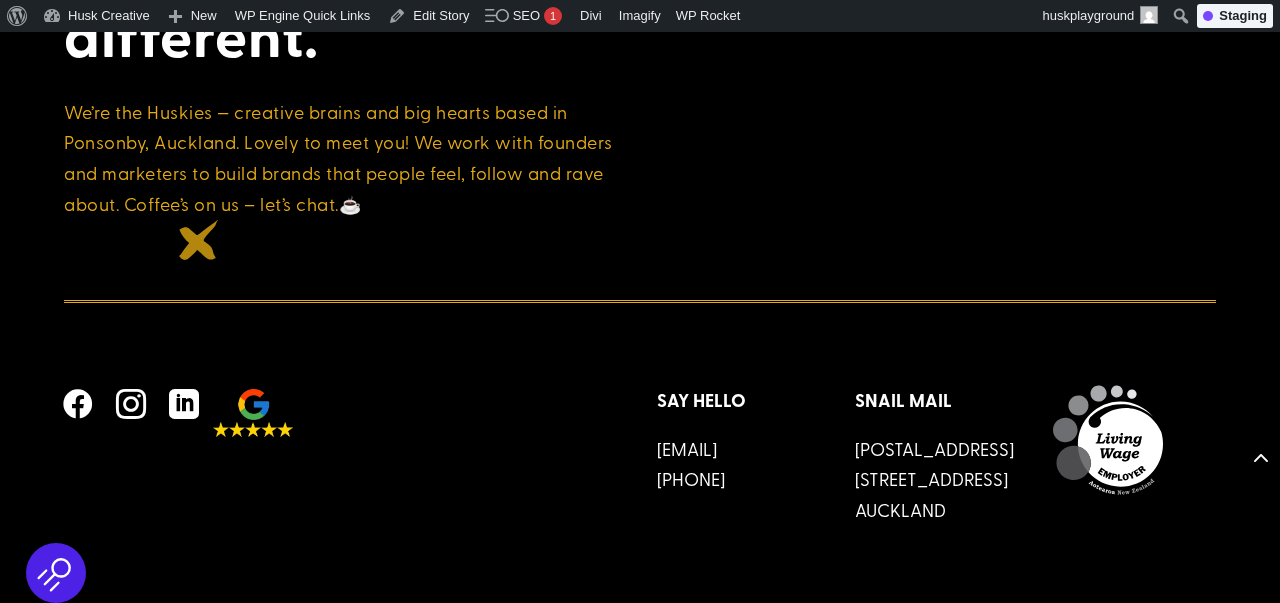 click at bounding box center (640, 260) 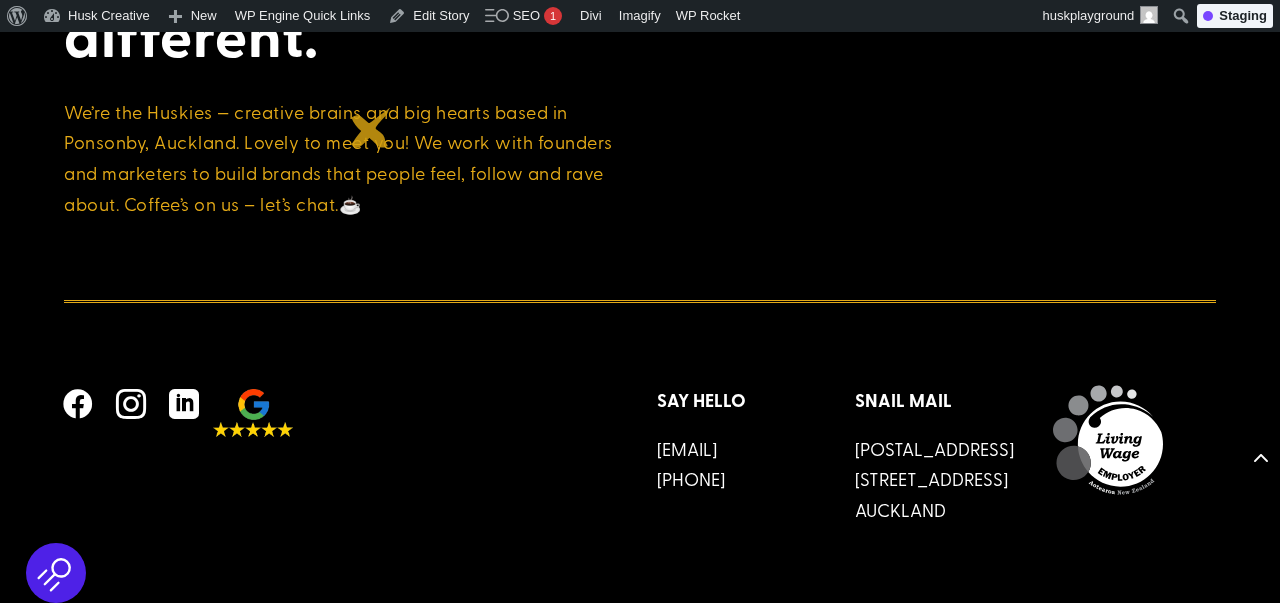 click on "We’re the Huskies — creative brains and big hearts based in Ponsonby, Auckland. Lovely to meet you! We work with founders and marketers to build brands that people feel, follow and rave about. Coffee’s on us – let’s chat.  ☕️" at bounding box center (343, 158) 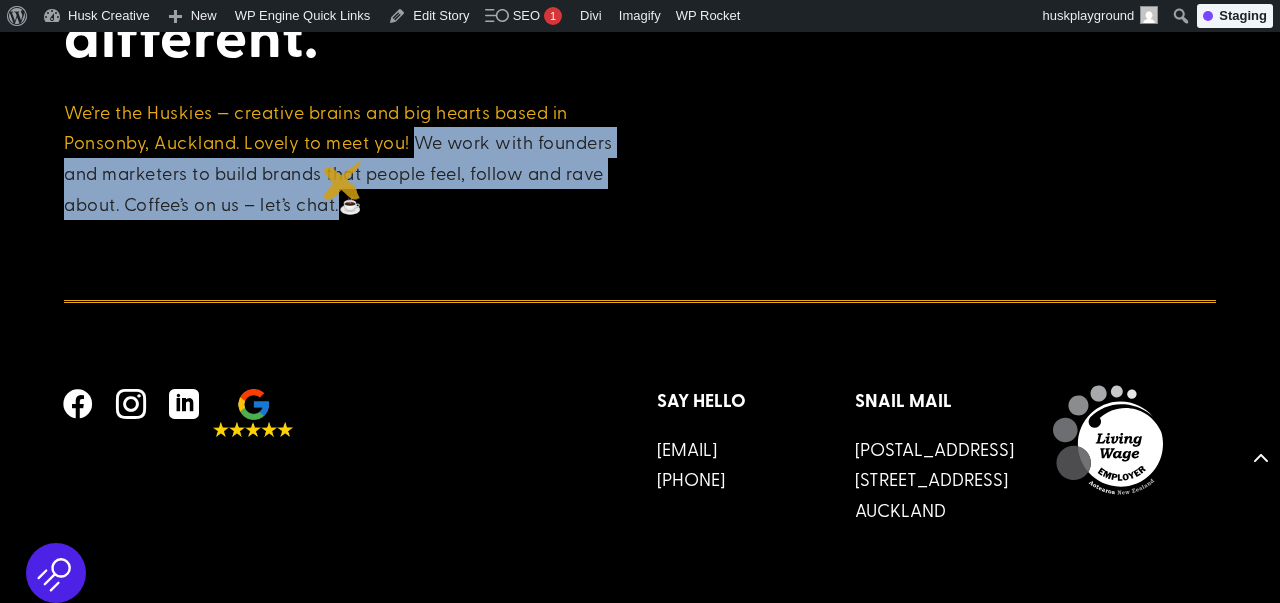 drag, startPoint x: 415, startPoint y: 112, endPoint x: 343, endPoint y: 180, distance: 99.03535 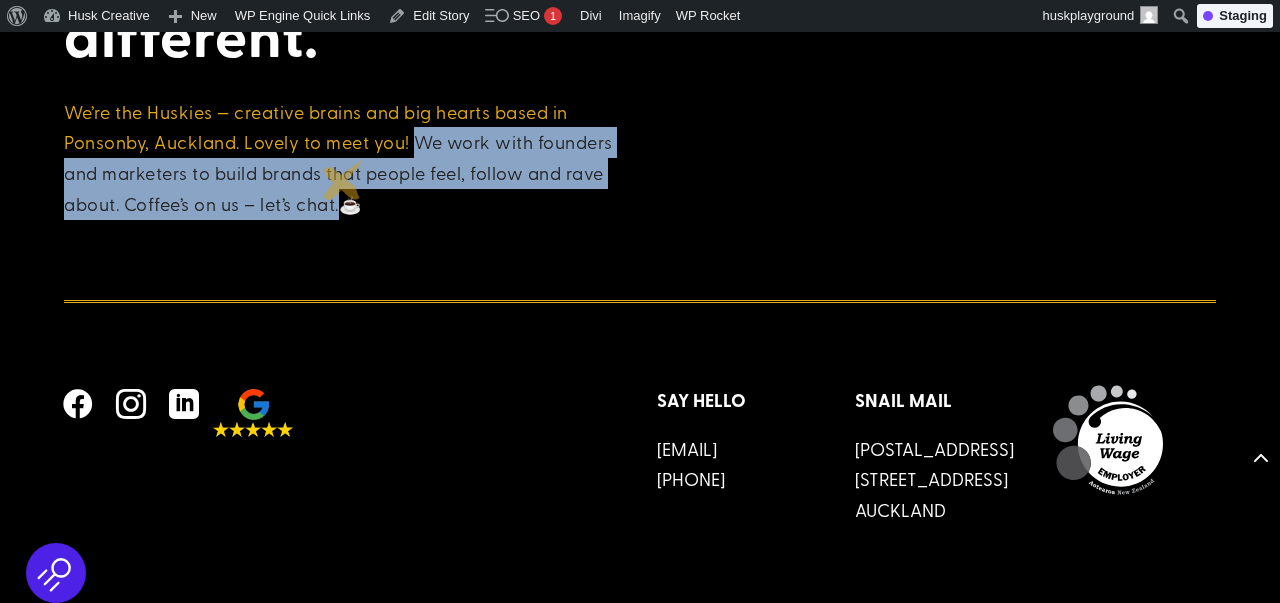 copy on "We work with founders and marketers to build brands that people feel, follow and rave about. Coffee’s on us – let’s chat." 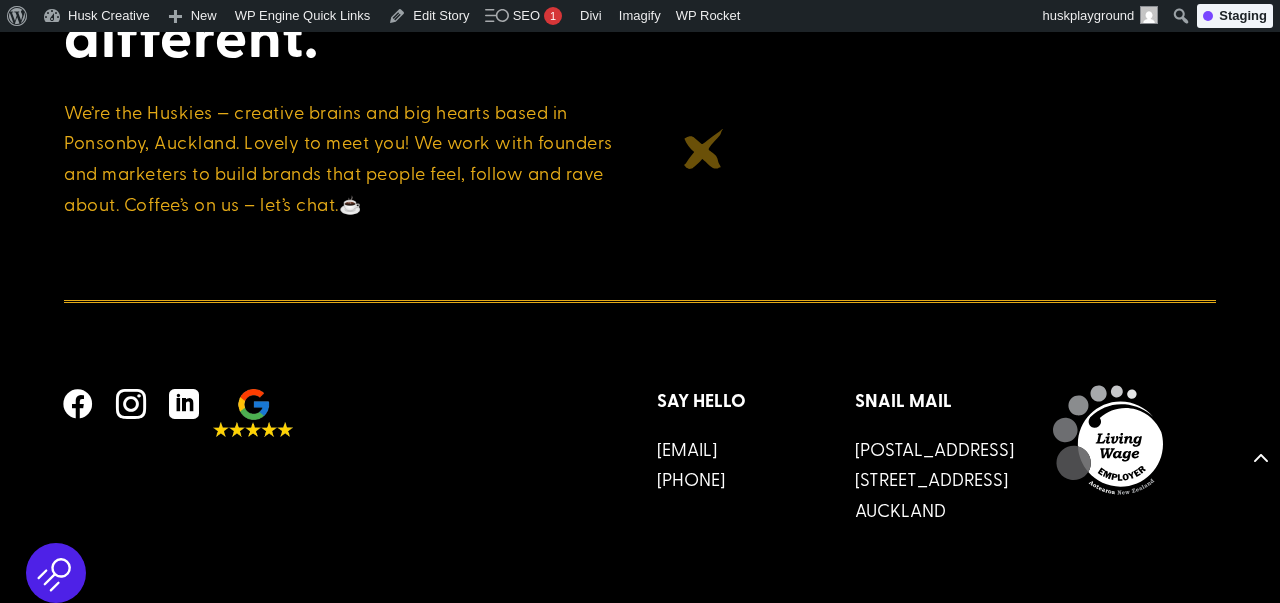 click on "Design that hits different.
We’re the Huskies — creative brains and big hearts based in Ponsonby, Auckland. Lovely to meet you! We work with founders and marketers to build brands that people feel, follow and rave about. Coffee’s on us – let’s chat.  ☕️" at bounding box center (640, 62) 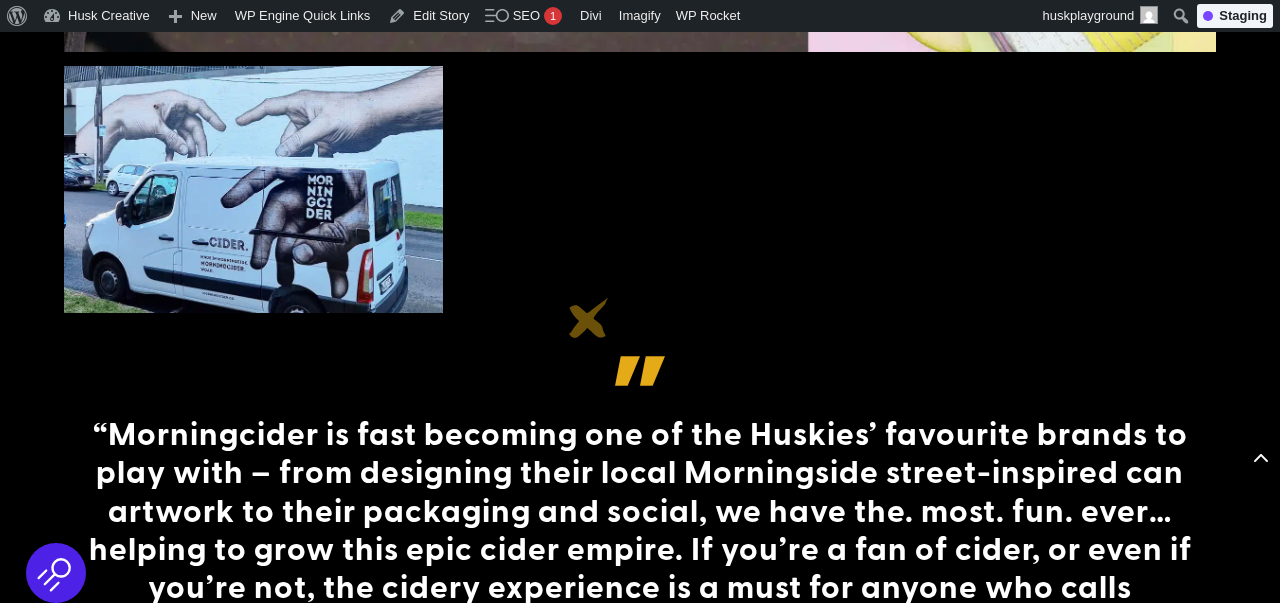 scroll, scrollTop: 3405, scrollLeft: 0, axis: vertical 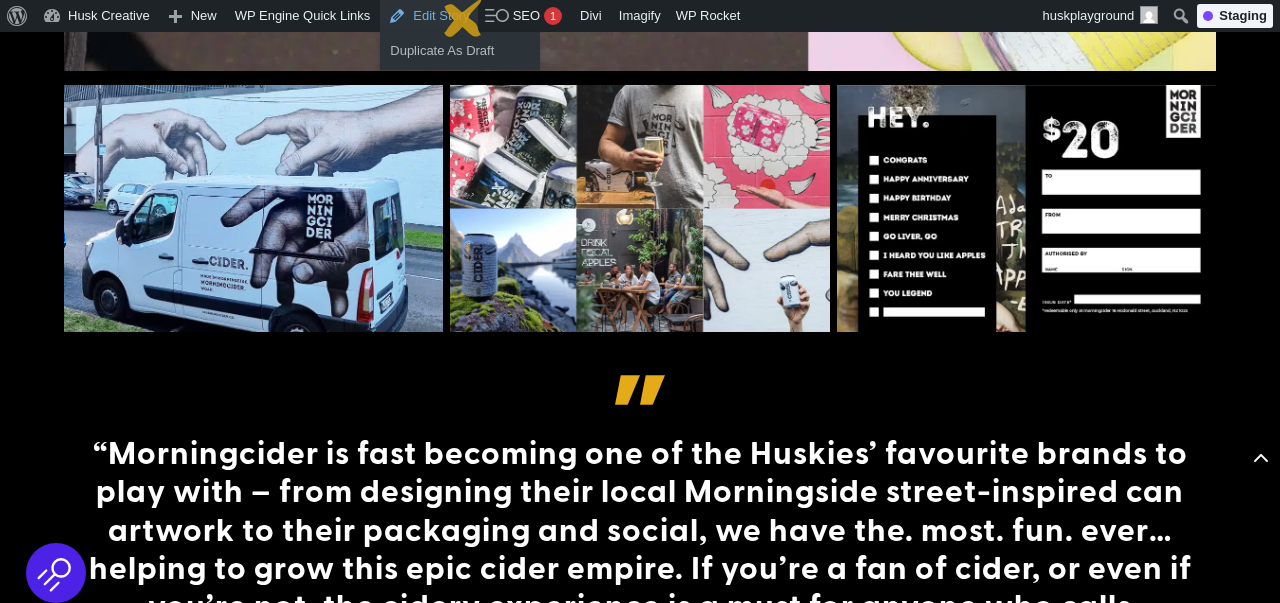 click on "Edit Story" at bounding box center (428, 16) 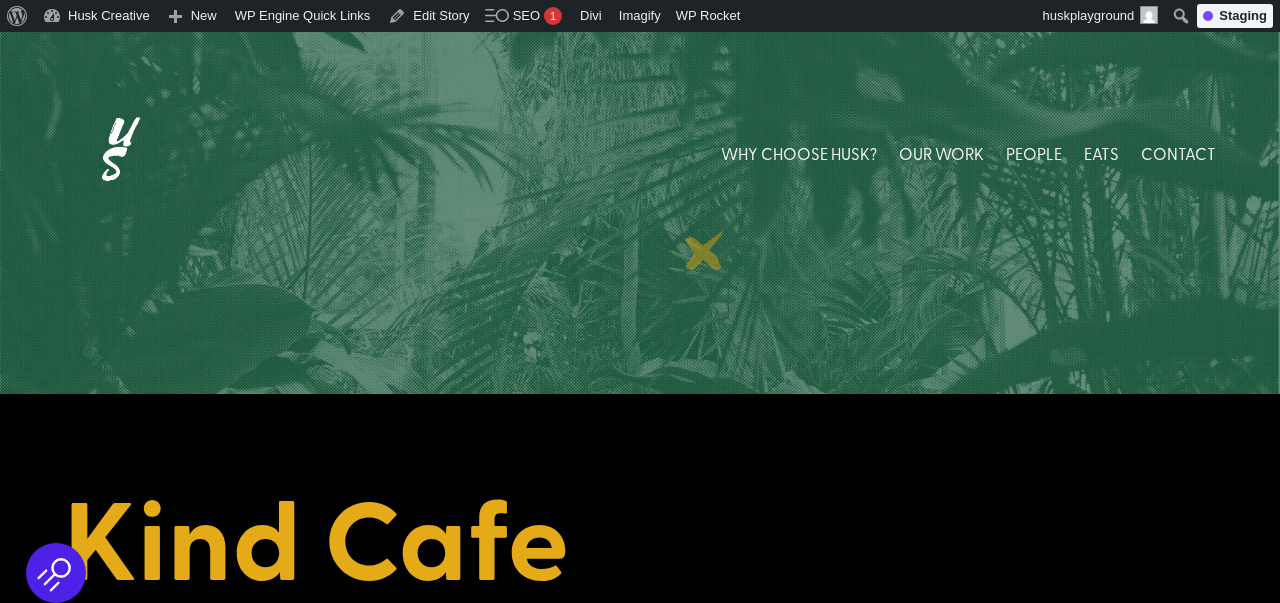 scroll, scrollTop: 523, scrollLeft: 0, axis: vertical 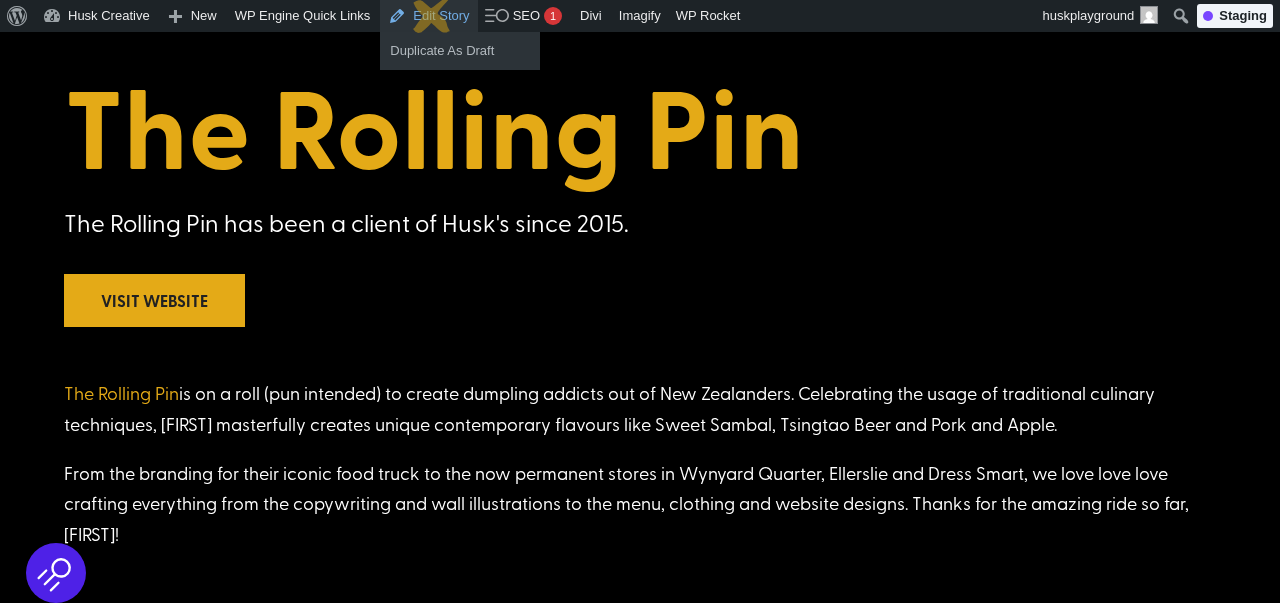 click on "Edit Story" at bounding box center (428, 16) 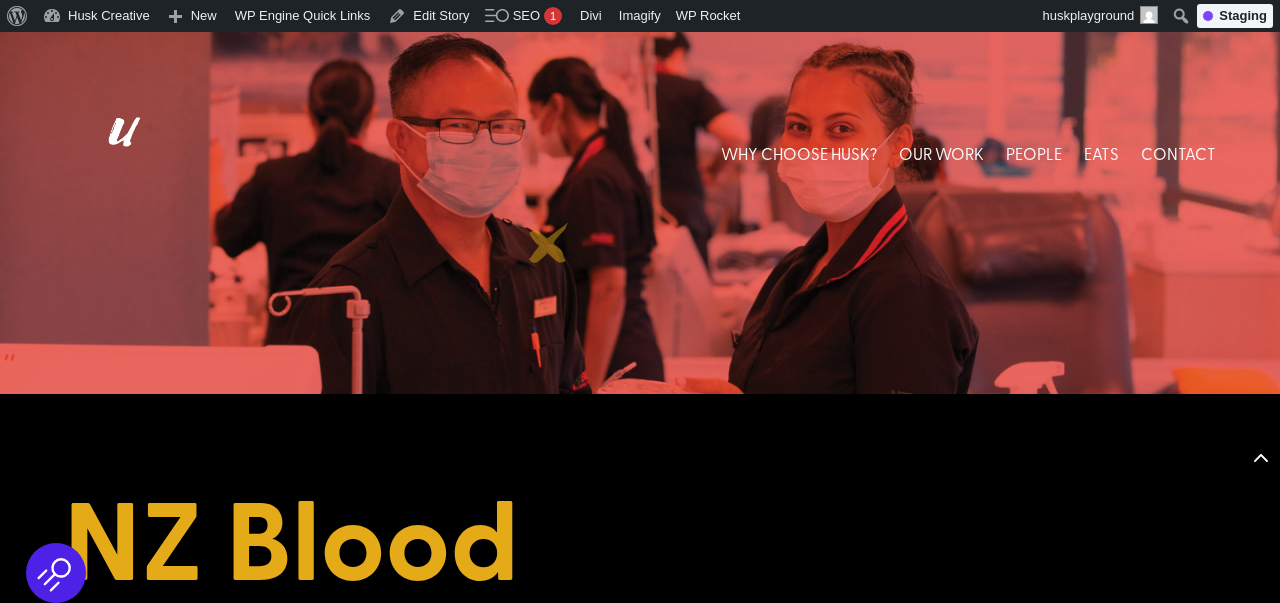 scroll, scrollTop: 2802, scrollLeft: 0, axis: vertical 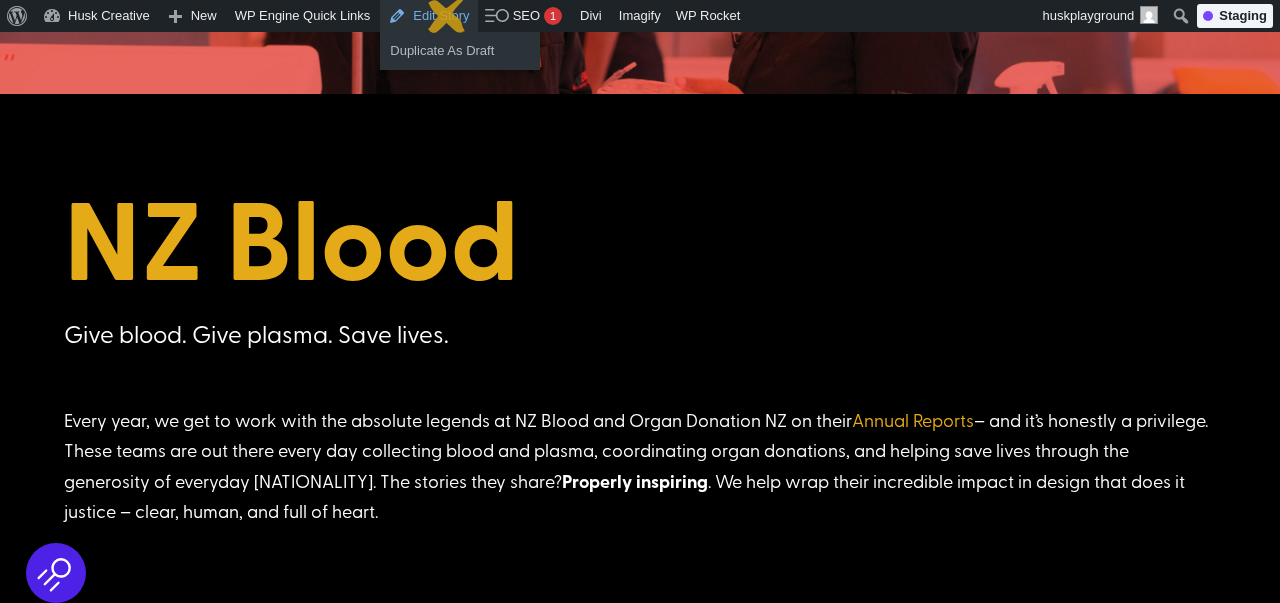 click on "Edit Story" at bounding box center (428, 16) 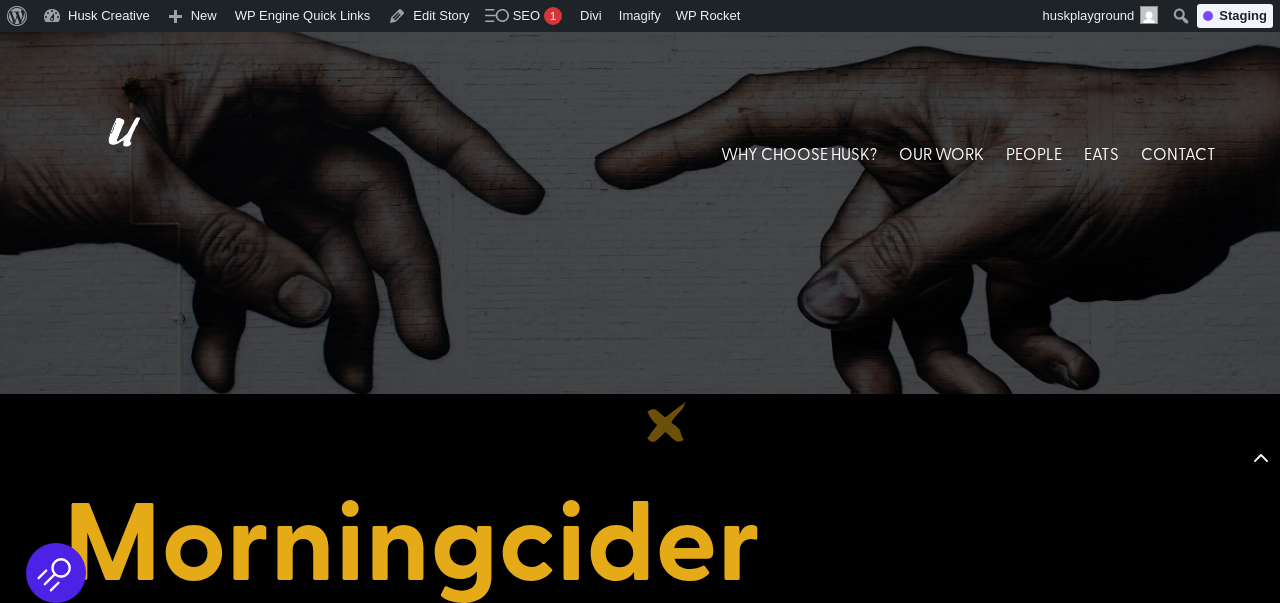 scroll, scrollTop: 3114, scrollLeft: 0, axis: vertical 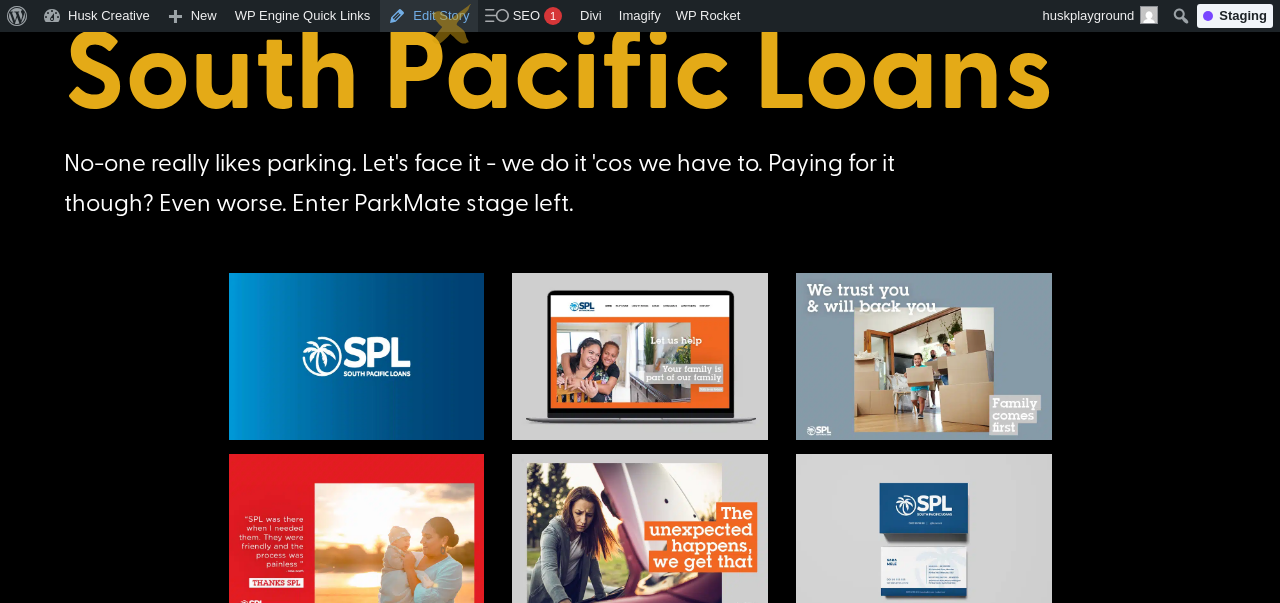 click on "Edit Story" at bounding box center [428, 16] 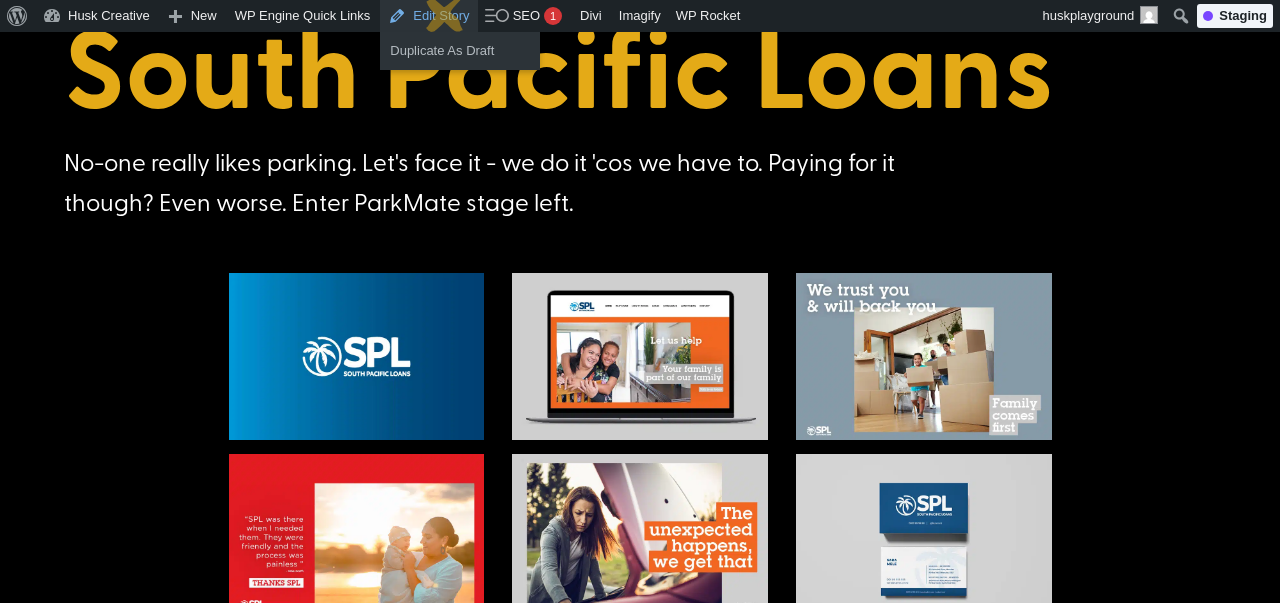 click on "Edit Story" at bounding box center [428, 16] 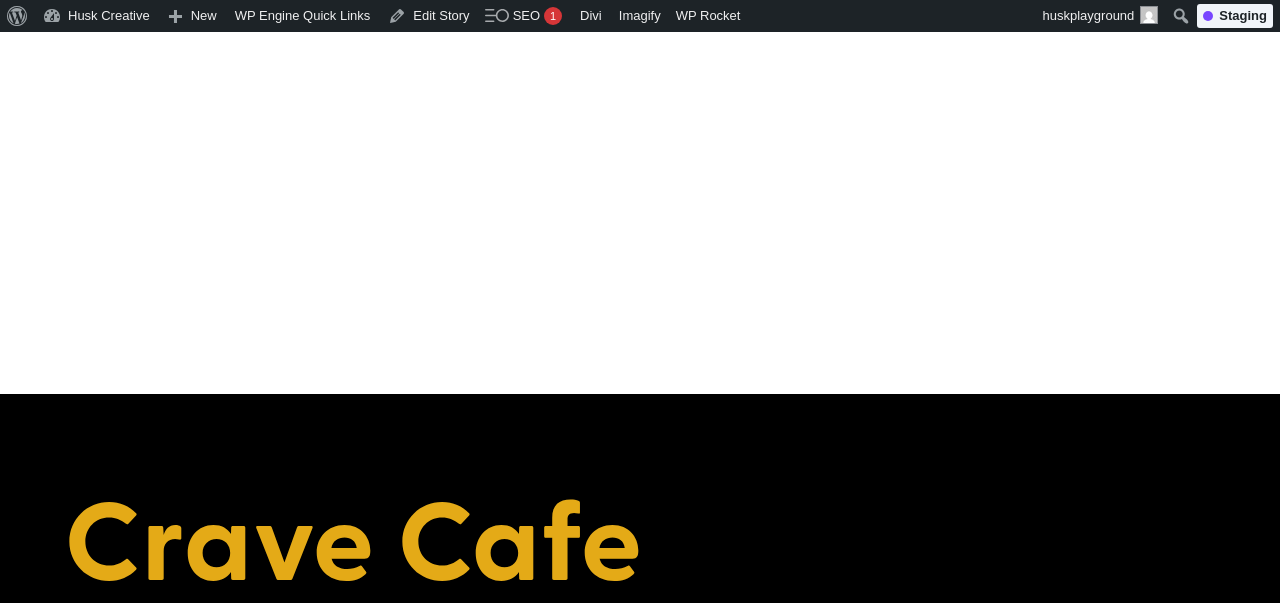 scroll, scrollTop: 0, scrollLeft: 0, axis: both 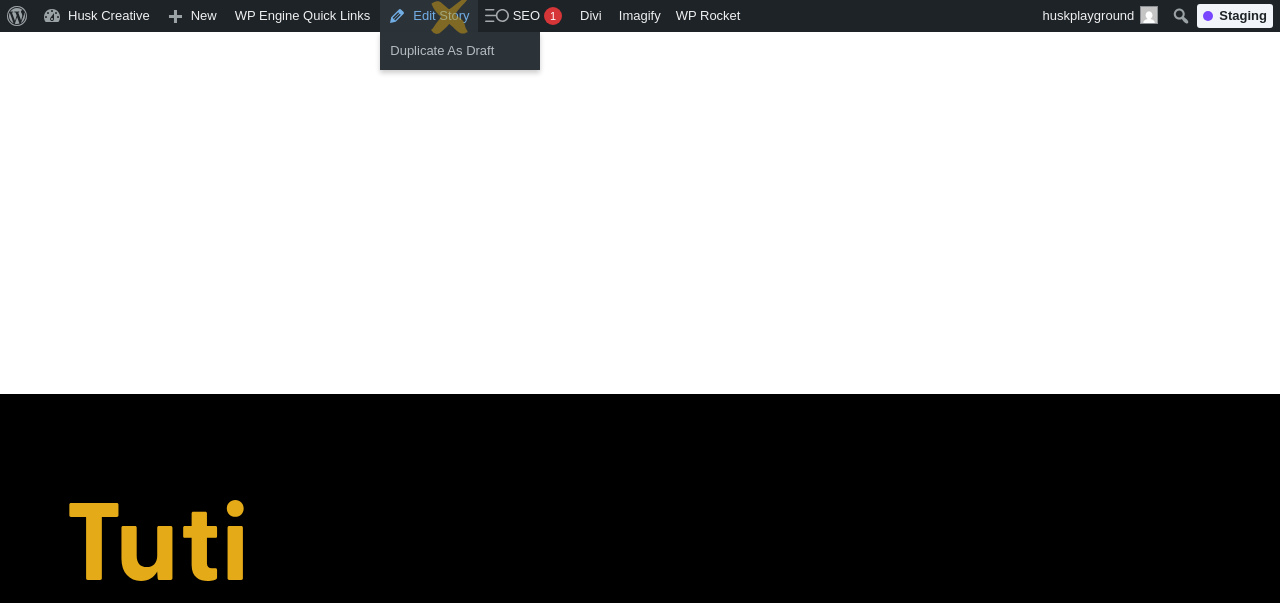 click on "Edit Story" at bounding box center [428, 16] 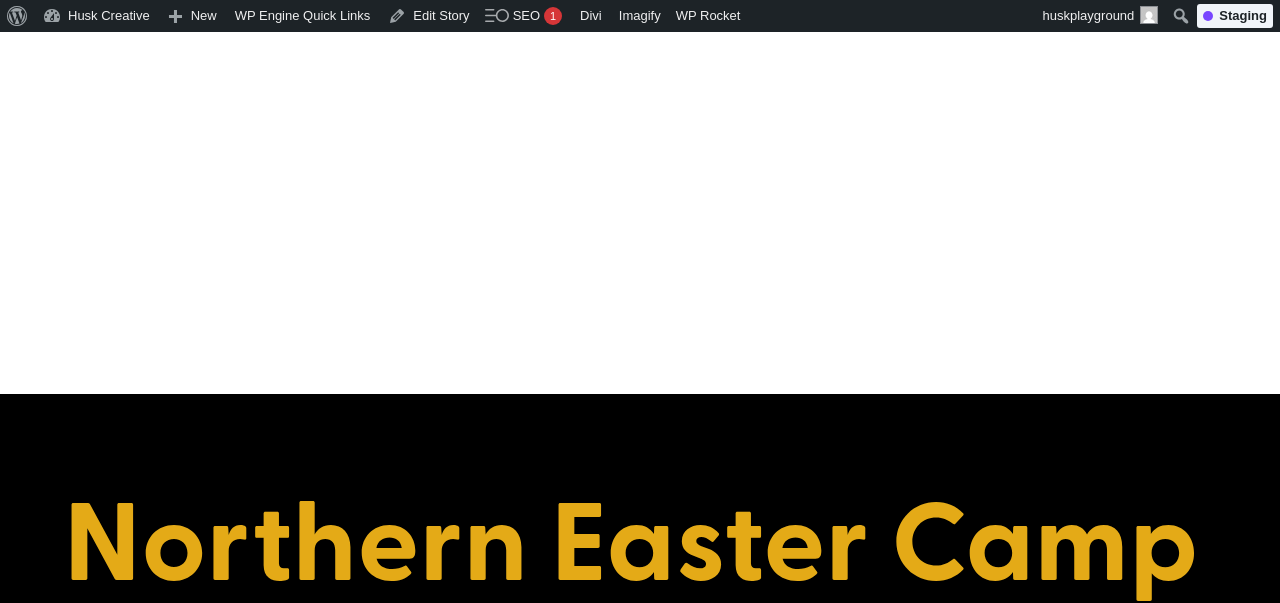 scroll, scrollTop: 0, scrollLeft: 0, axis: both 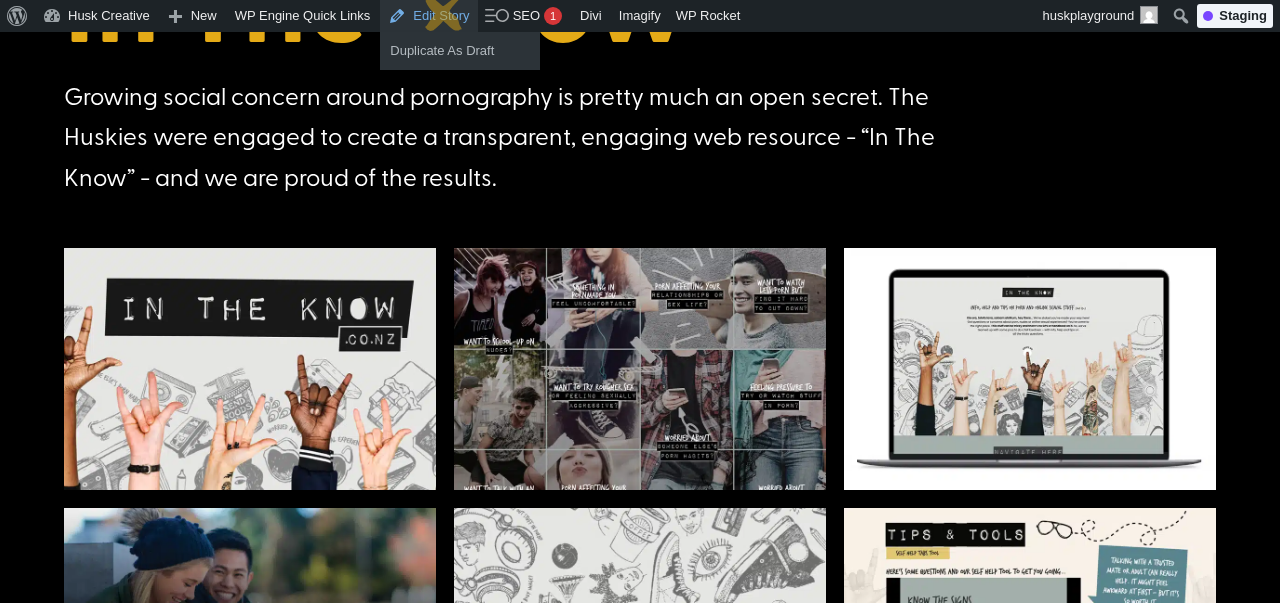 click on "Edit Story" at bounding box center [428, 16] 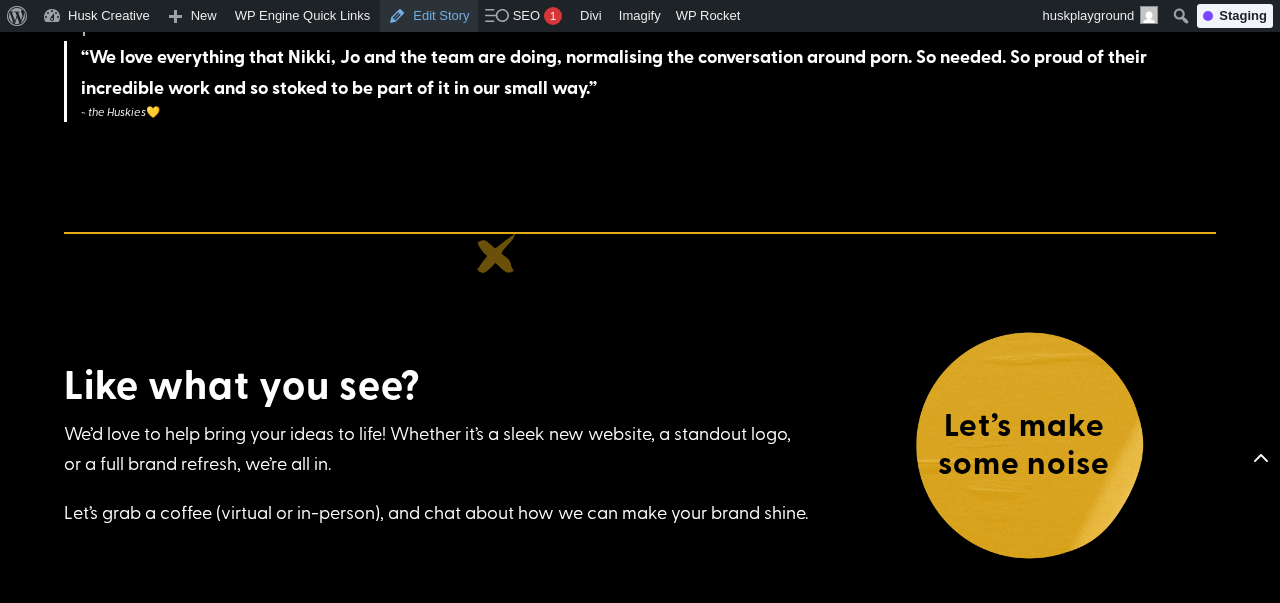 scroll, scrollTop: 1254, scrollLeft: 0, axis: vertical 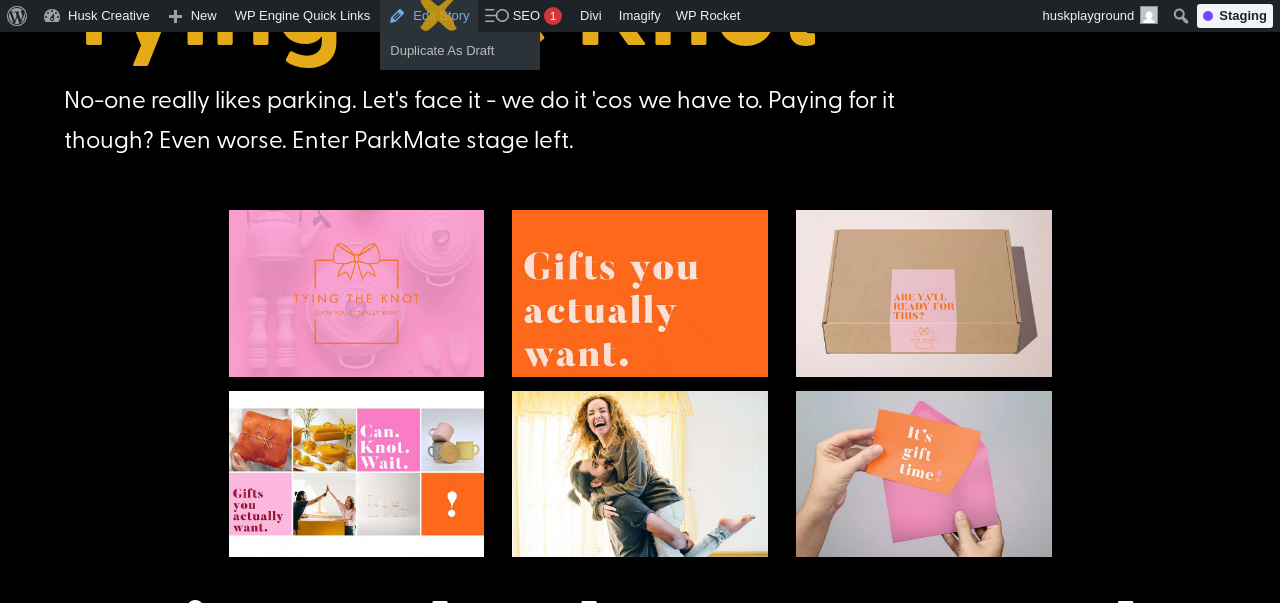 click on "Edit Story" at bounding box center (428, 16) 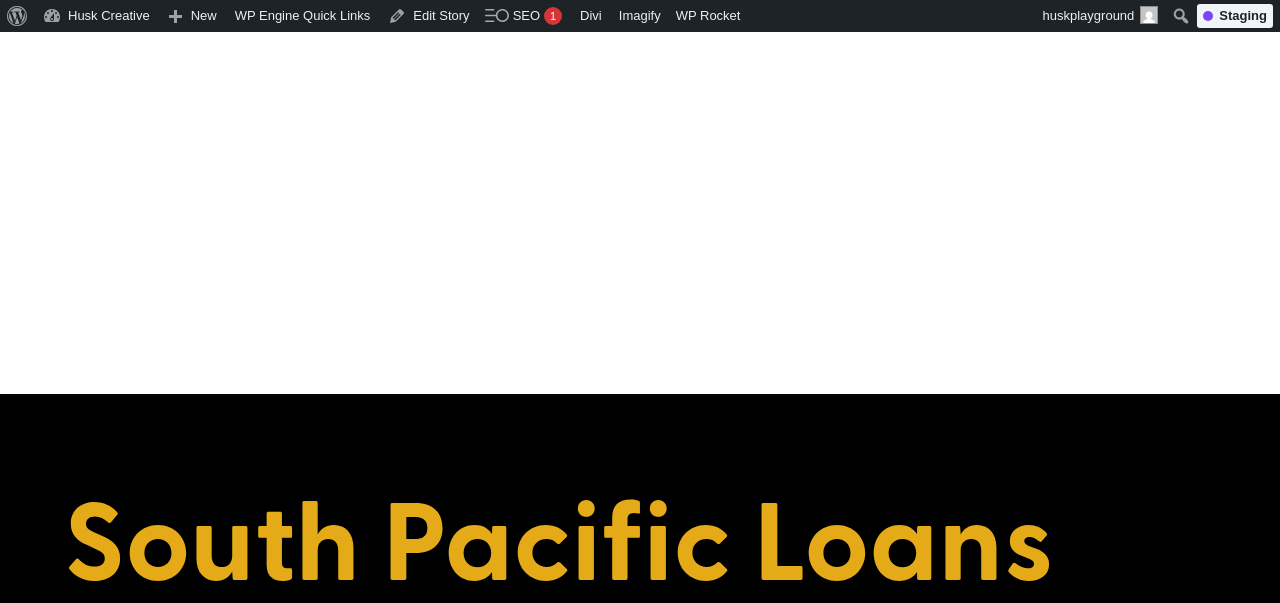 scroll, scrollTop: 0, scrollLeft: 0, axis: both 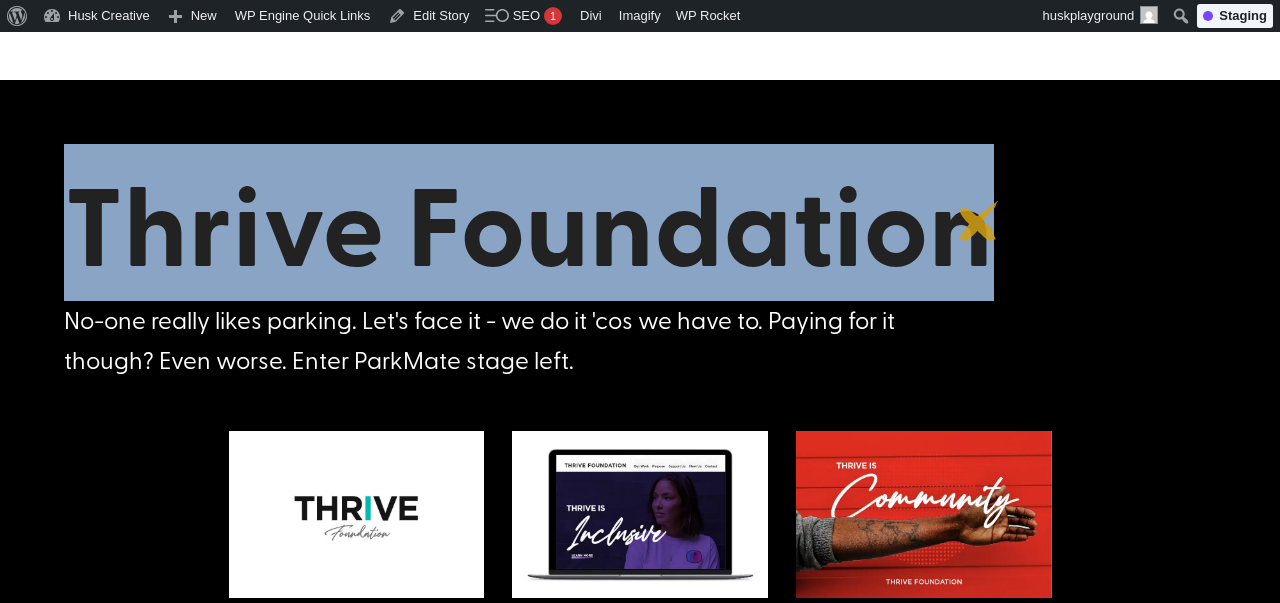 drag, startPoint x: 72, startPoint y: 215, endPoint x: 980, endPoint y: 222, distance: 908.027 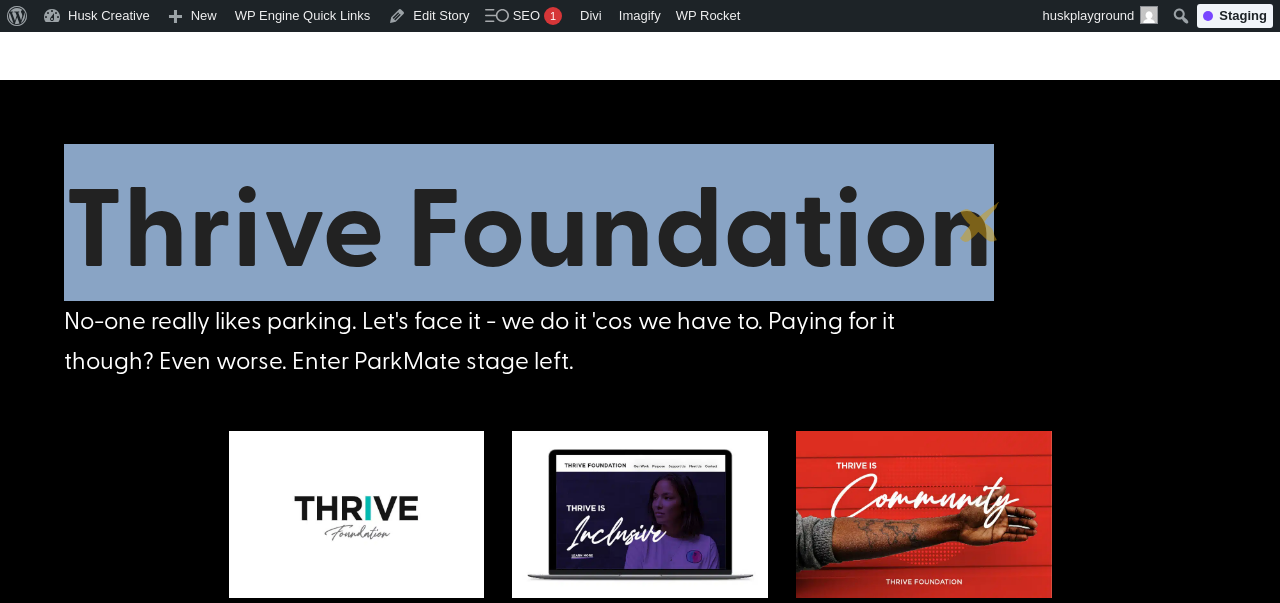 copy on "Thrive Foundation" 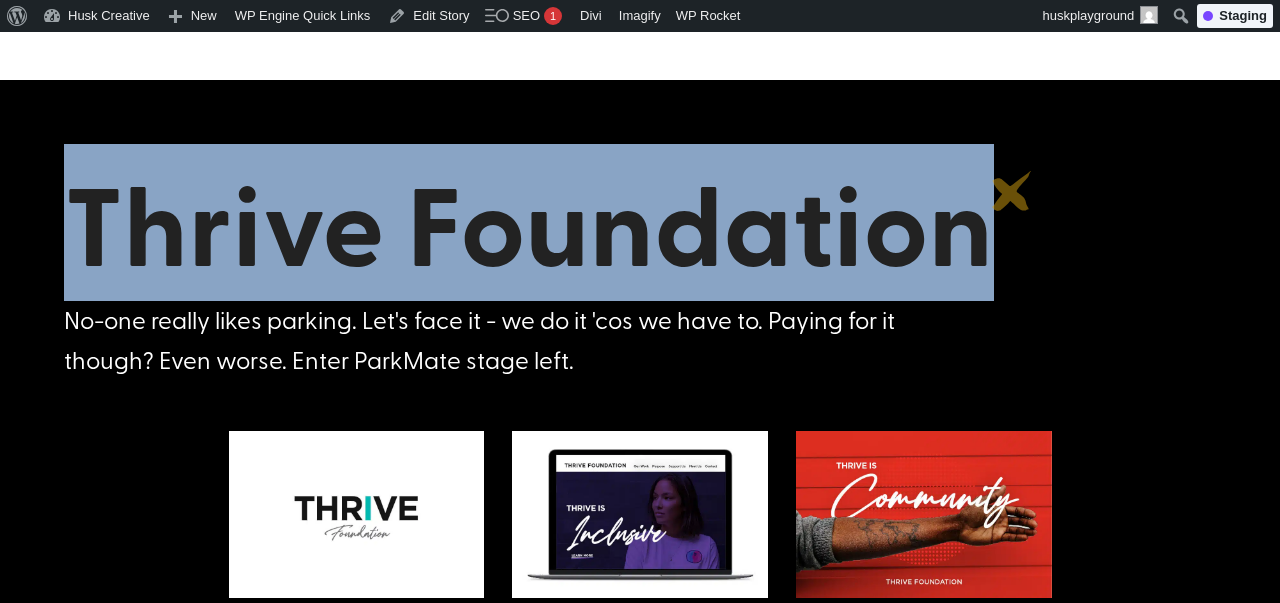 click on "Thrive Foundation" at bounding box center (640, 228) 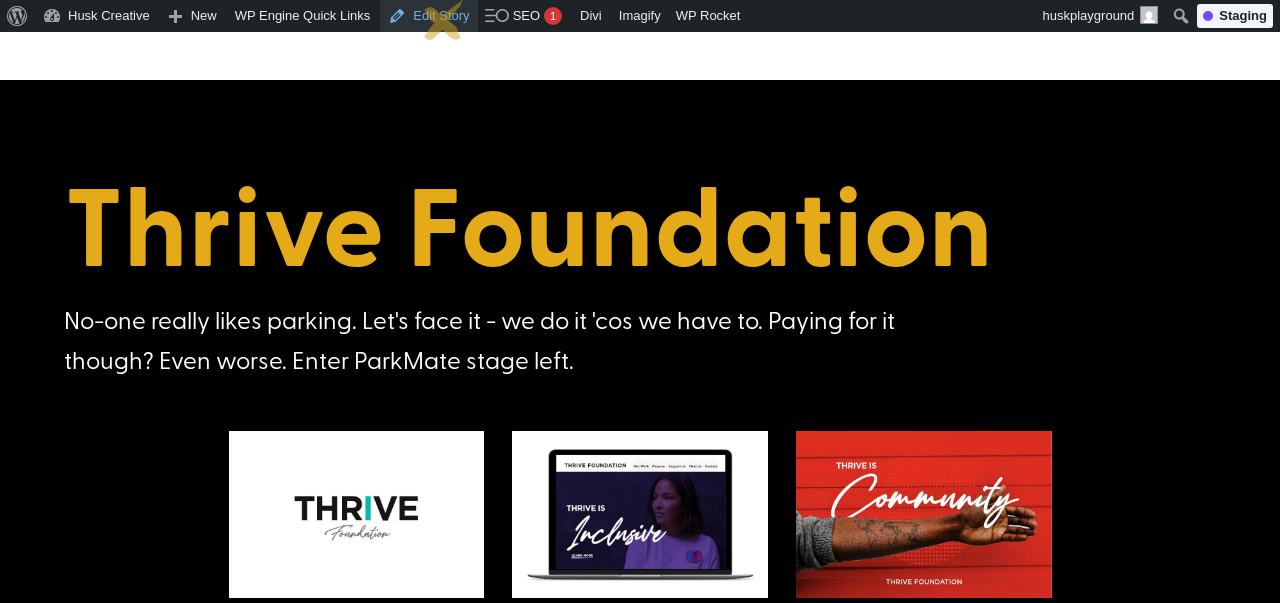 click on "Edit Story" at bounding box center (428, 16) 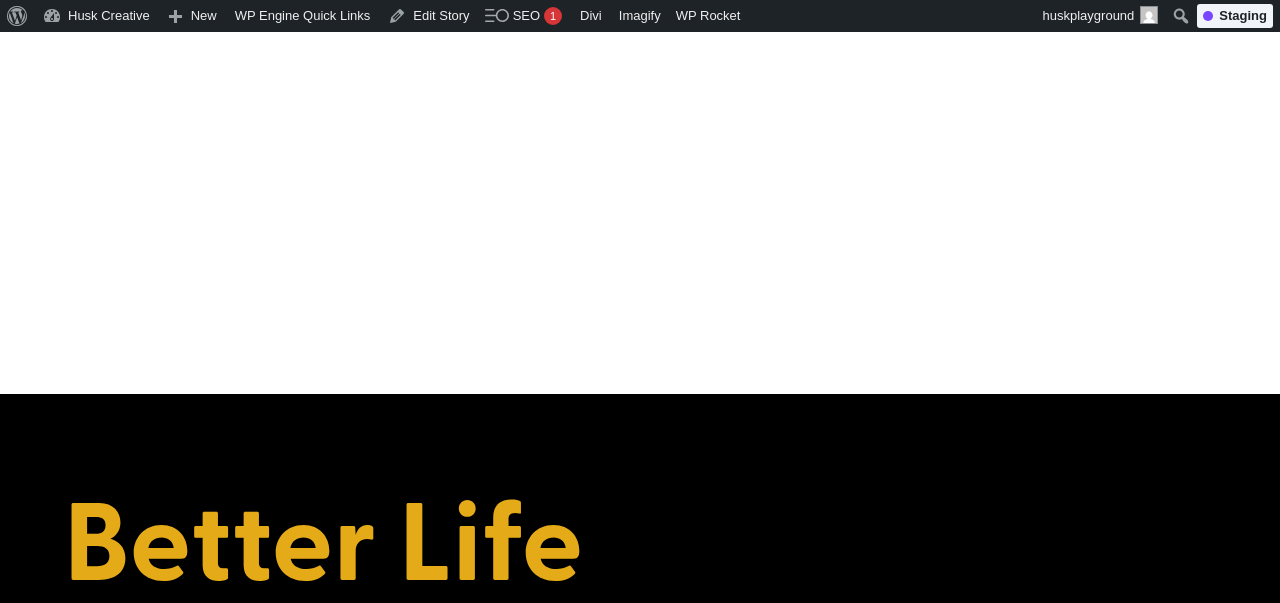 scroll, scrollTop: 0, scrollLeft: 0, axis: both 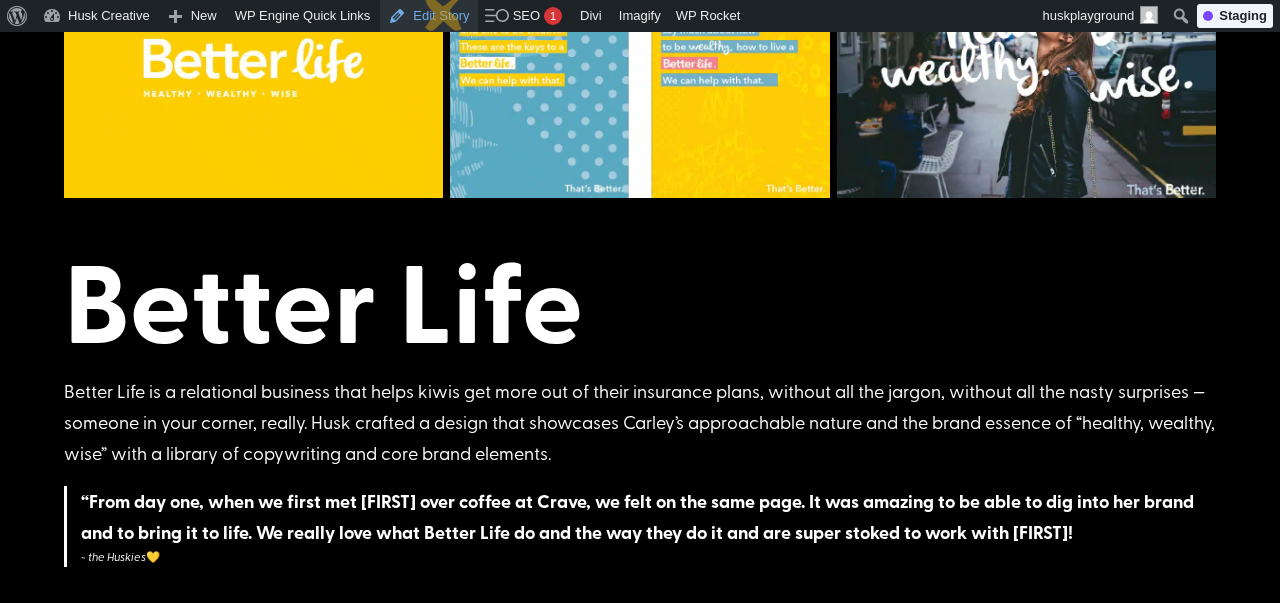 click on "Edit Story" at bounding box center [428, 16] 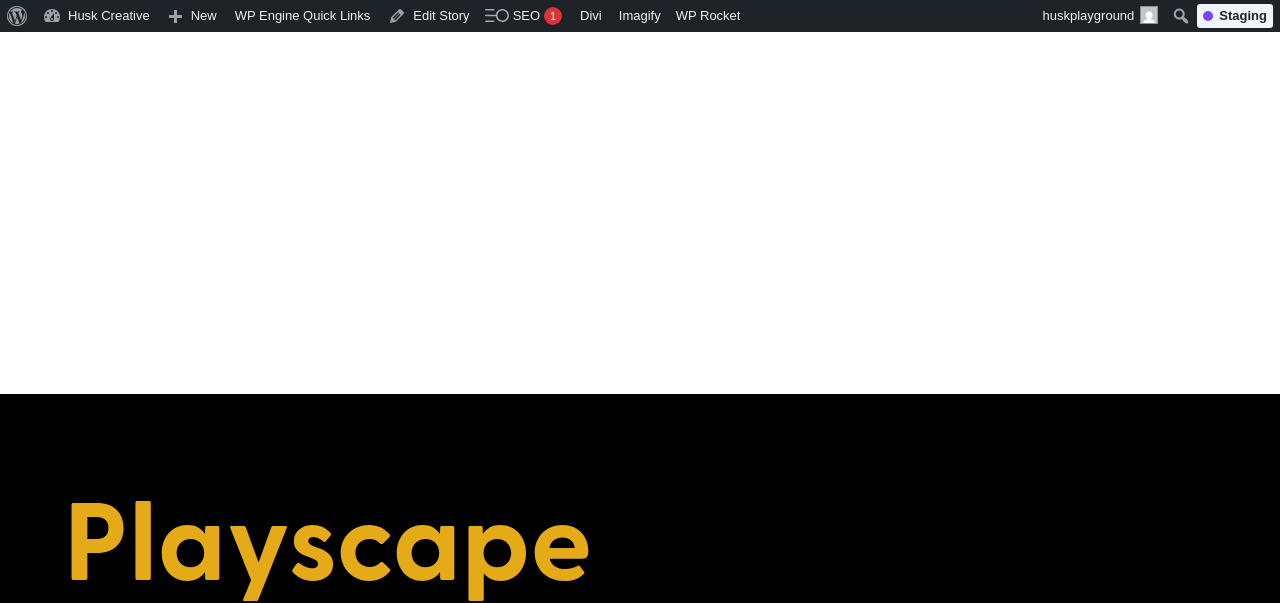 scroll, scrollTop: 0, scrollLeft: 0, axis: both 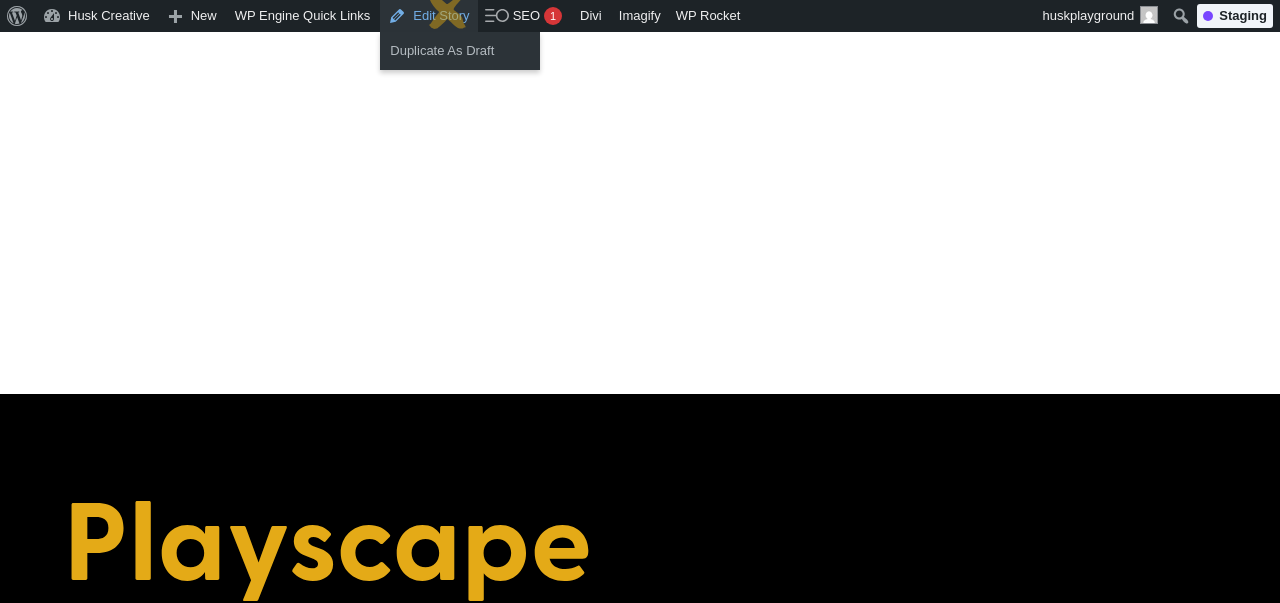 click on "Edit Story" at bounding box center (428, 16) 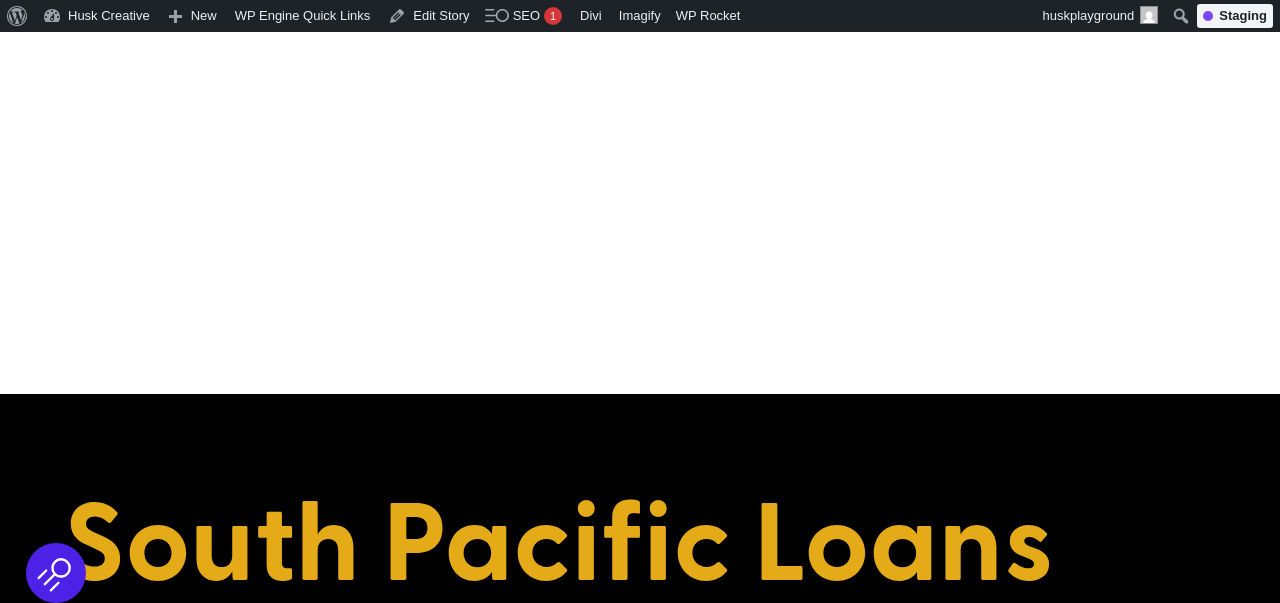 scroll, scrollTop: 0, scrollLeft: 0, axis: both 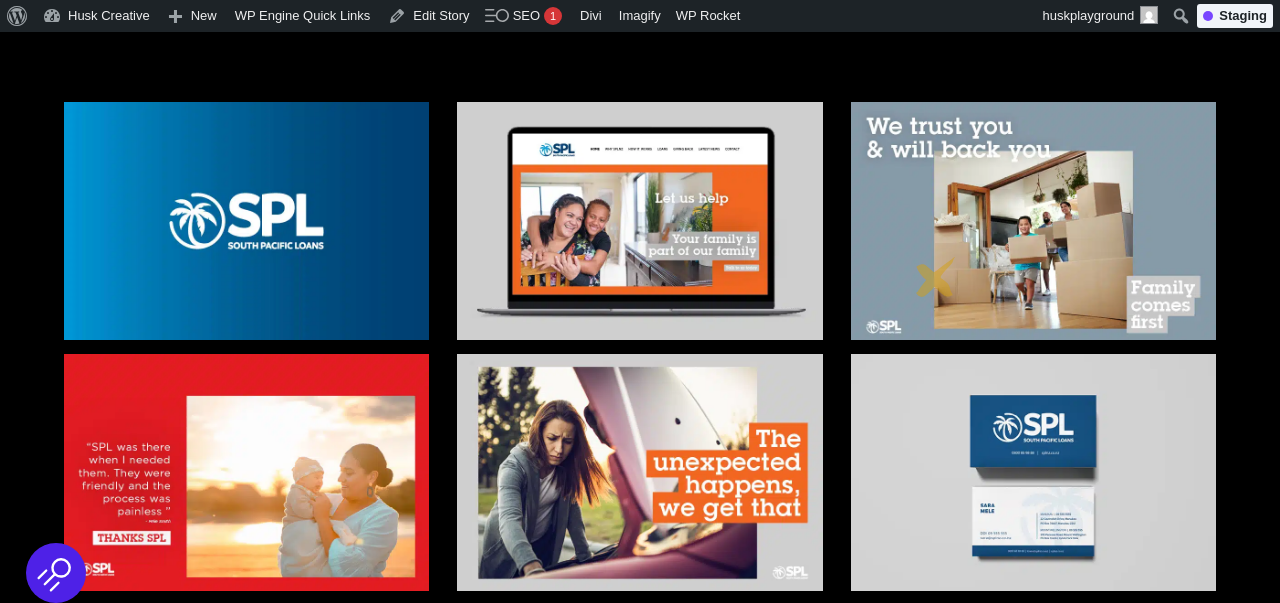 click at bounding box center (1033, 220) 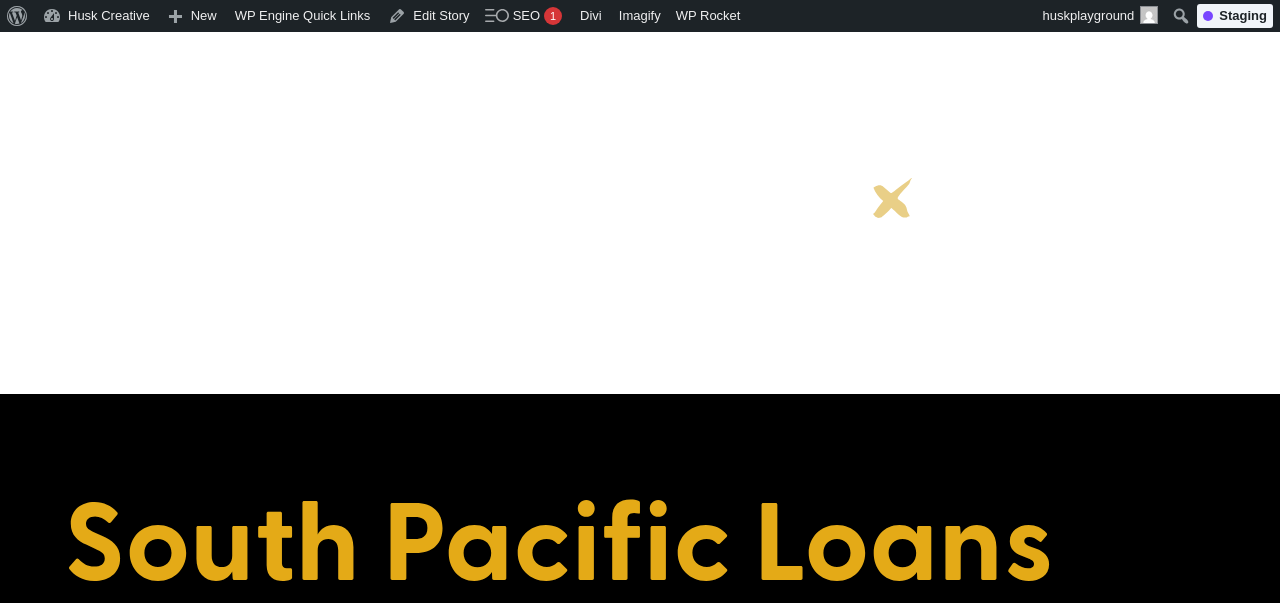 scroll, scrollTop: 1893, scrollLeft: 0, axis: vertical 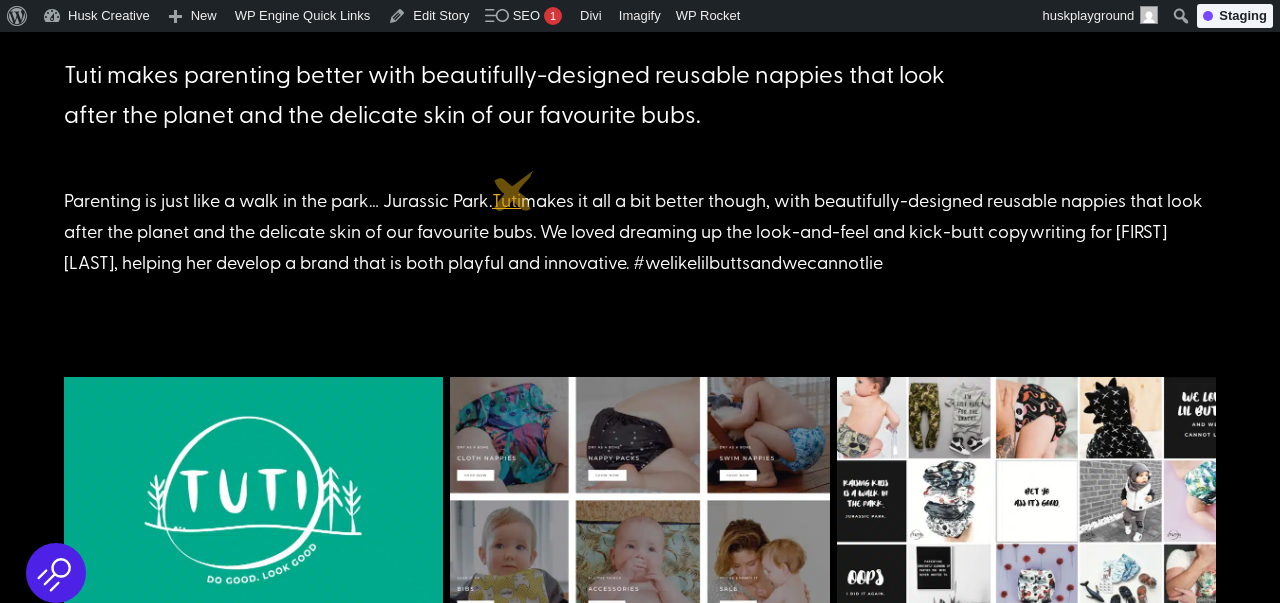 click on "Tuti" at bounding box center (506, 199) 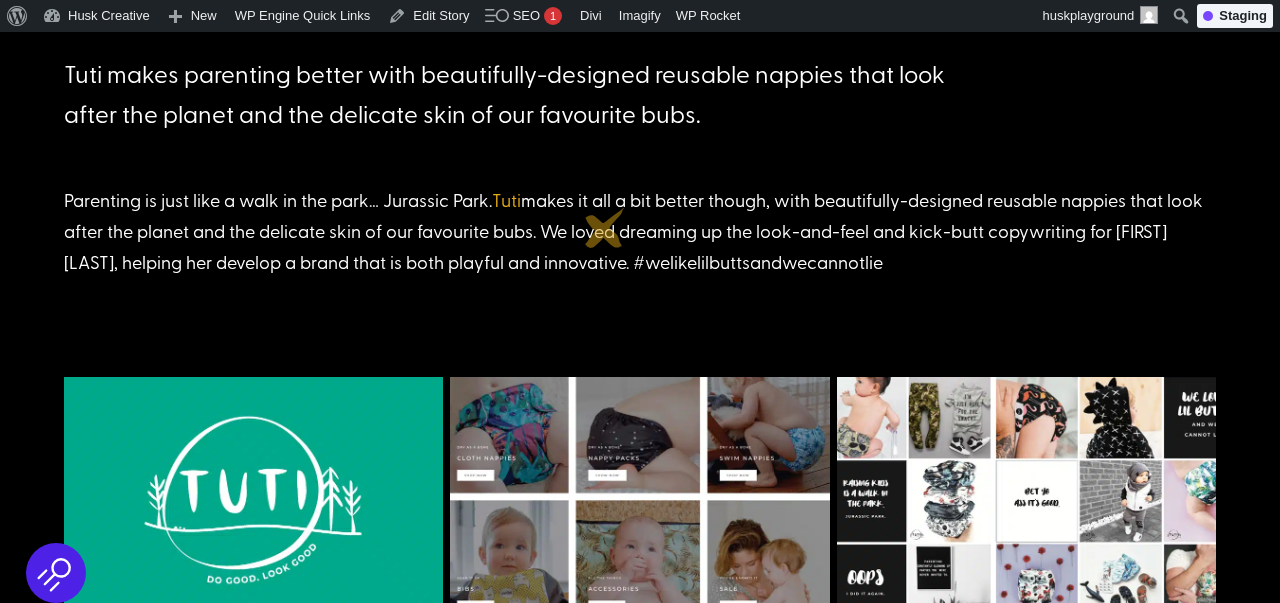 click on "Parenting is just like a walk in the park… Jurassic Park.  Tuti  makes it all a bit better though, with beautifully-designed reusable nappies that look after the planet and the delicate skin of our favourite bubs. We loved dreaming up the look-and-feel and kick-butt copywriting for Megan, helping her develop a brand that is both playful and innovative. #welikelilbuttsandwecannotlie" at bounding box center (640, 231) 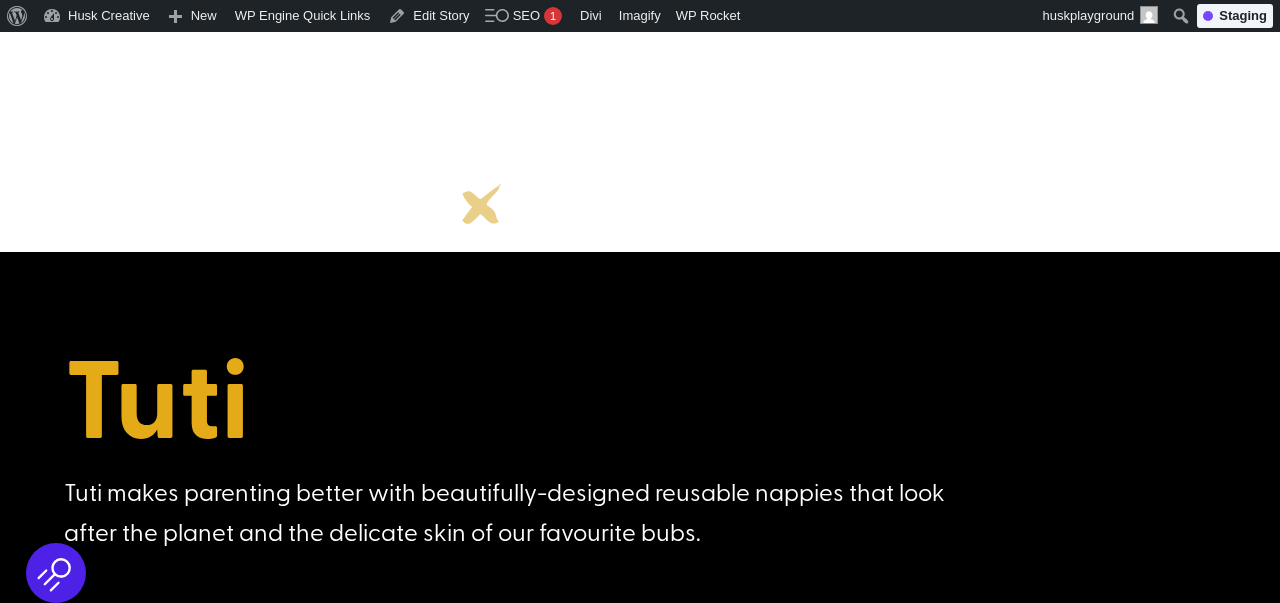 scroll, scrollTop: 0, scrollLeft: 0, axis: both 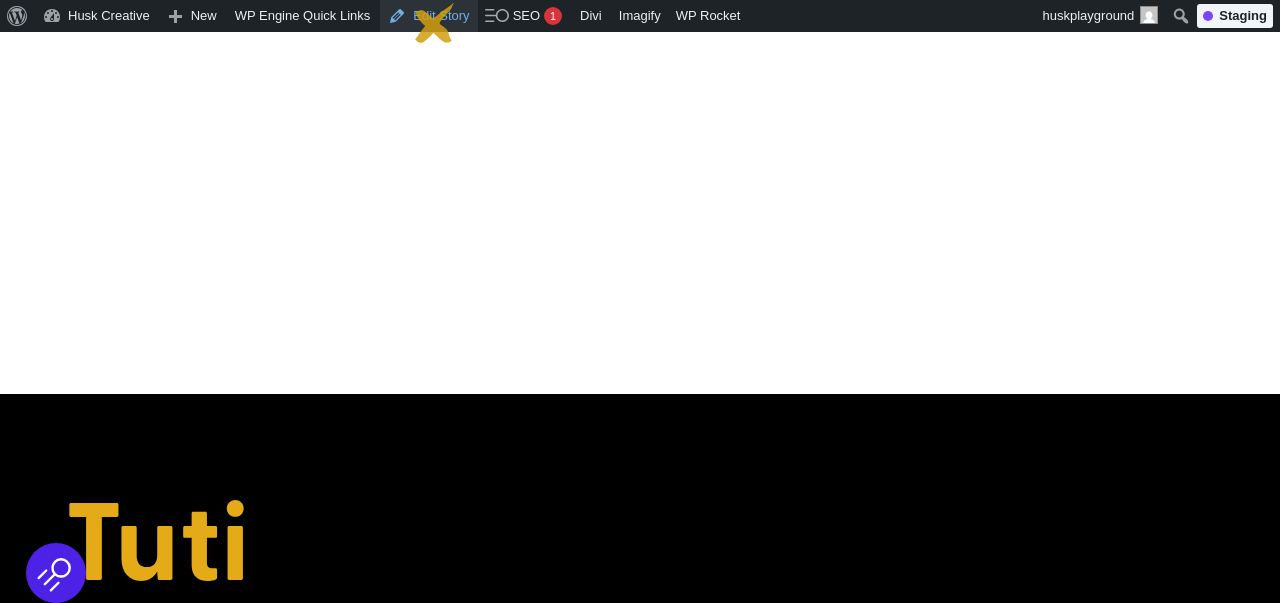 click on "Edit Story" at bounding box center (428, 16) 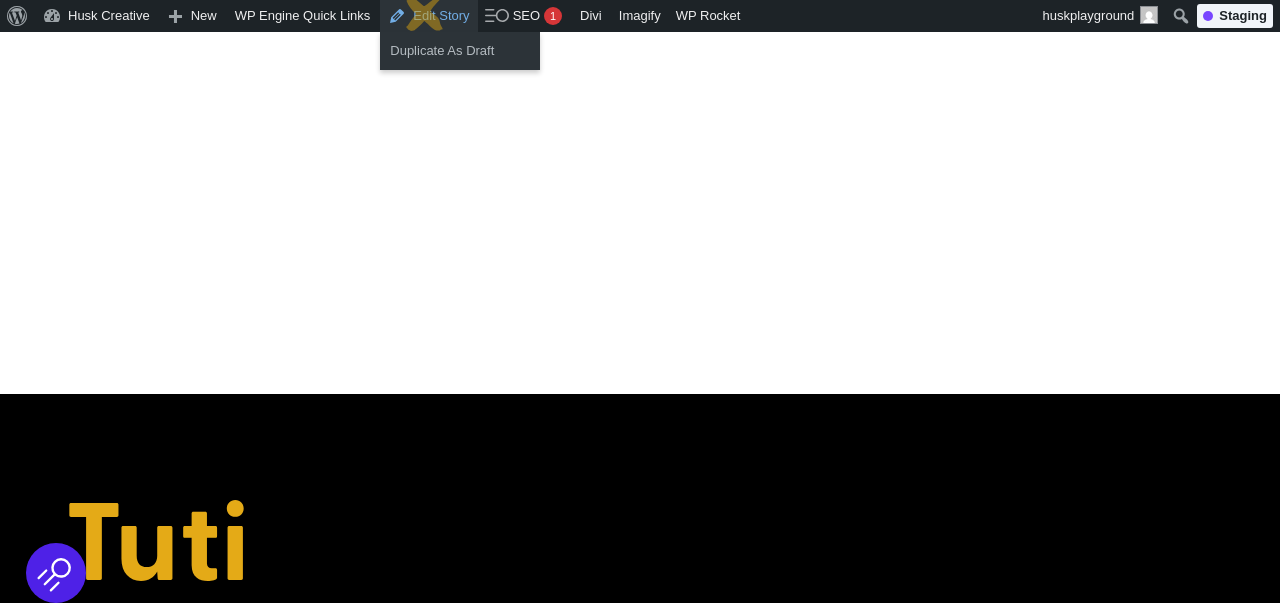 click on "Edit Story" at bounding box center (428, 16) 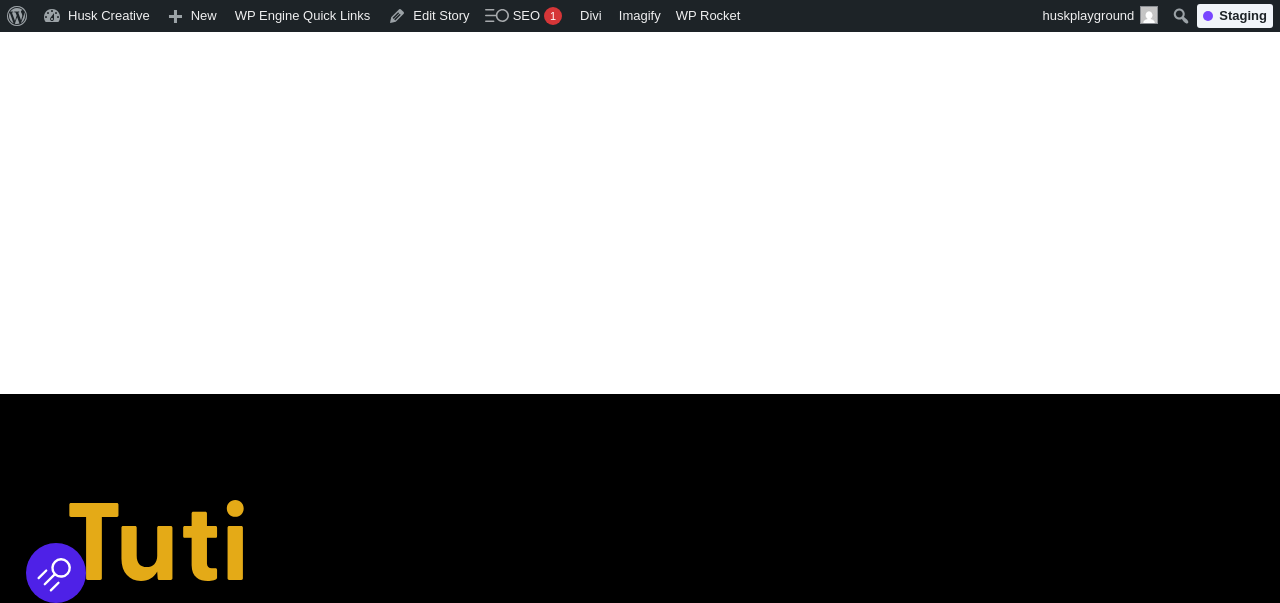 scroll, scrollTop: 0, scrollLeft: 0, axis: both 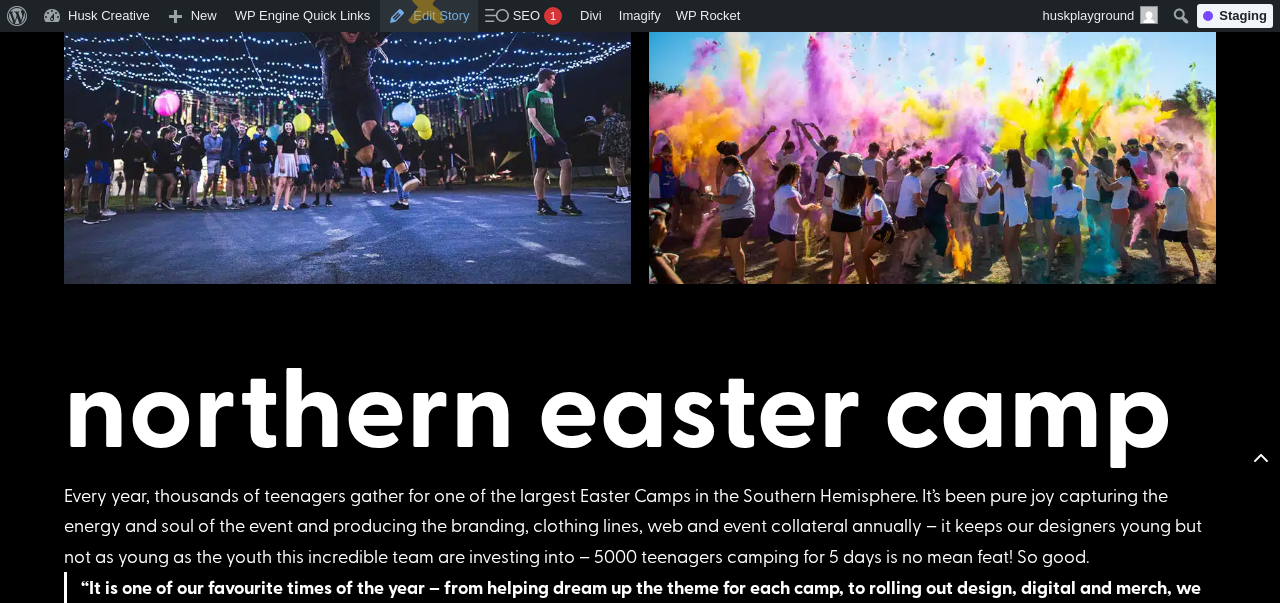 click on "Edit Story" at bounding box center (428, 16) 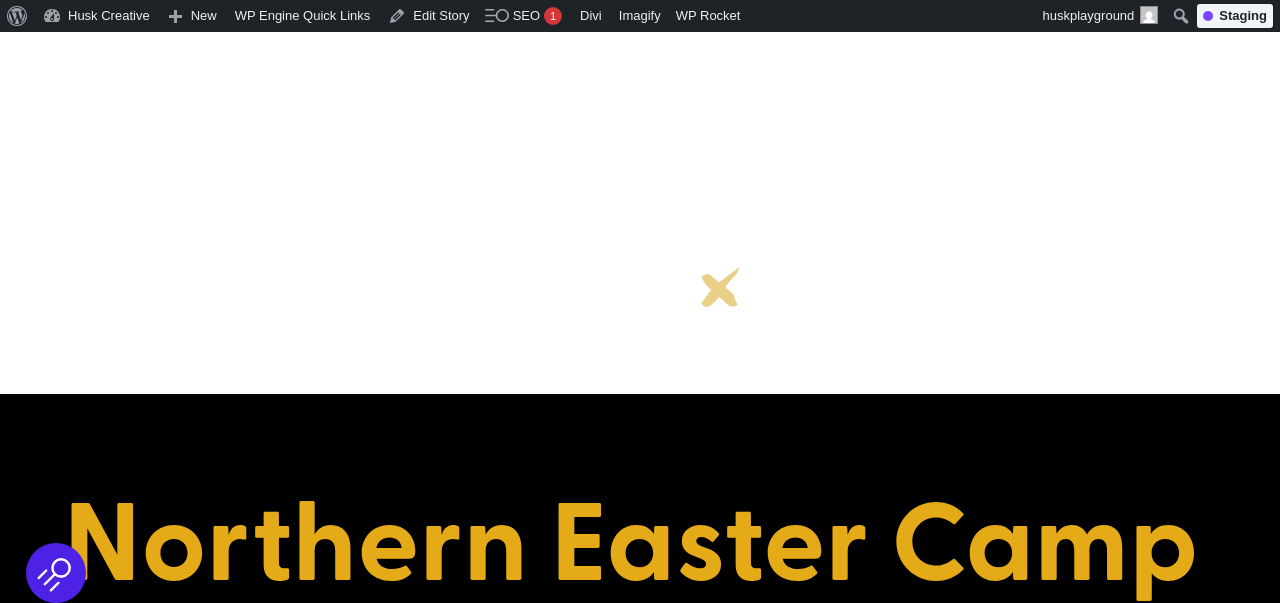 scroll, scrollTop: 42, scrollLeft: 0, axis: vertical 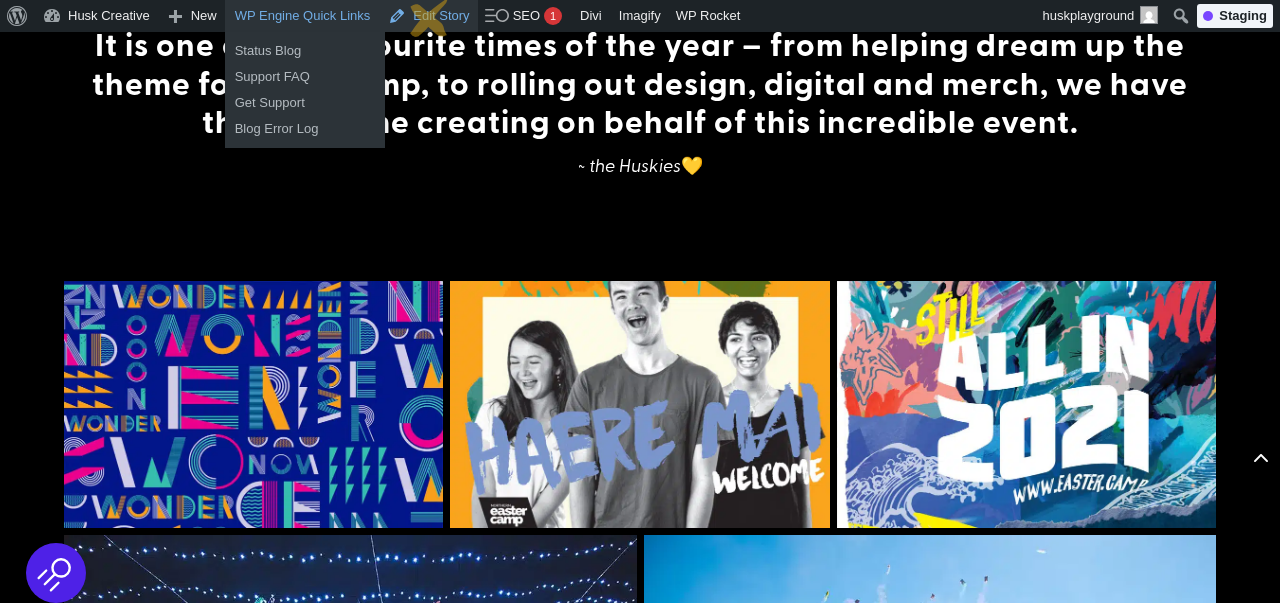 click on "Edit Story" at bounding box center (428, 16) 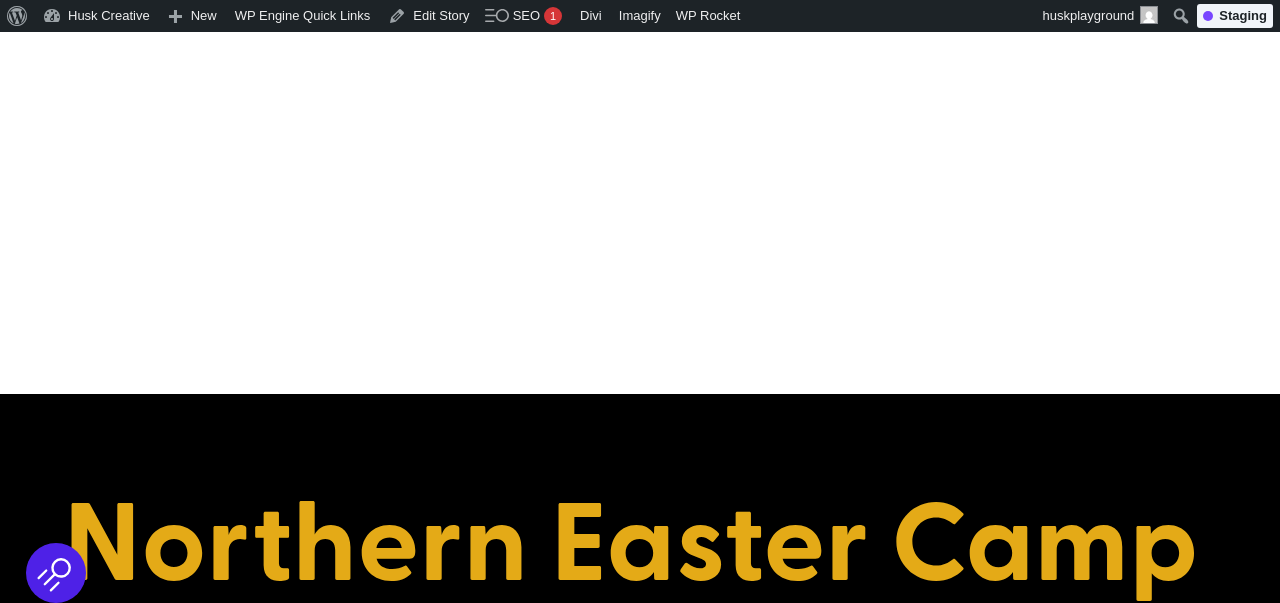 scroll, scrollTop: 0, scrollLeft: 0, axis: both 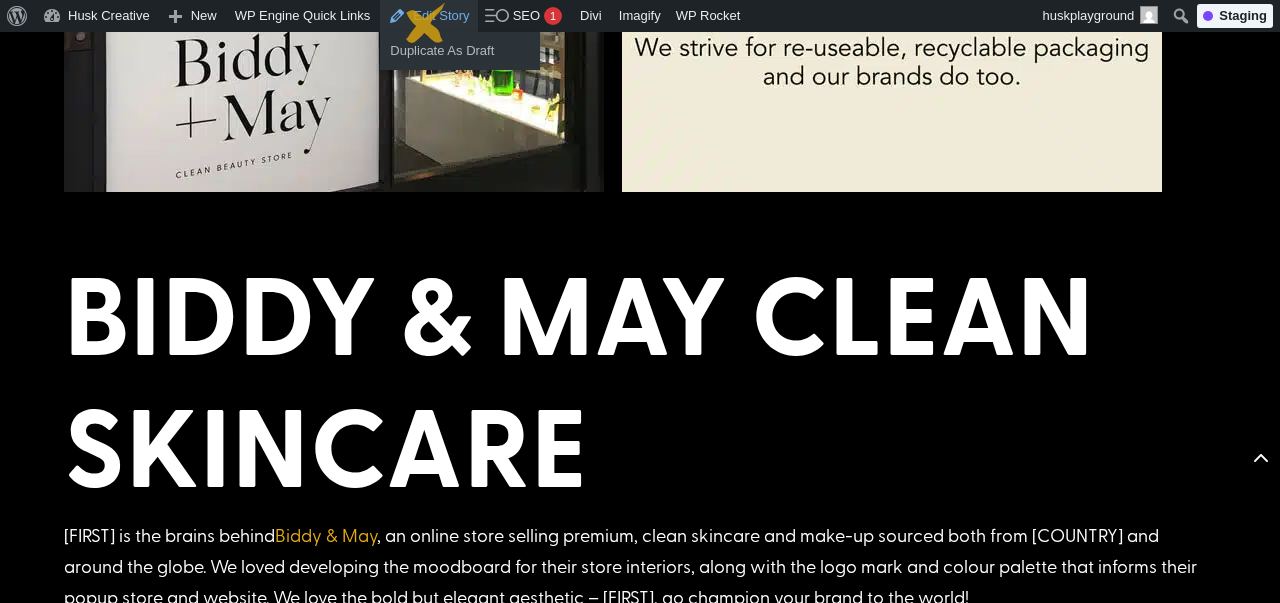 click on "Edit Story" at bounding box center [428, 16] 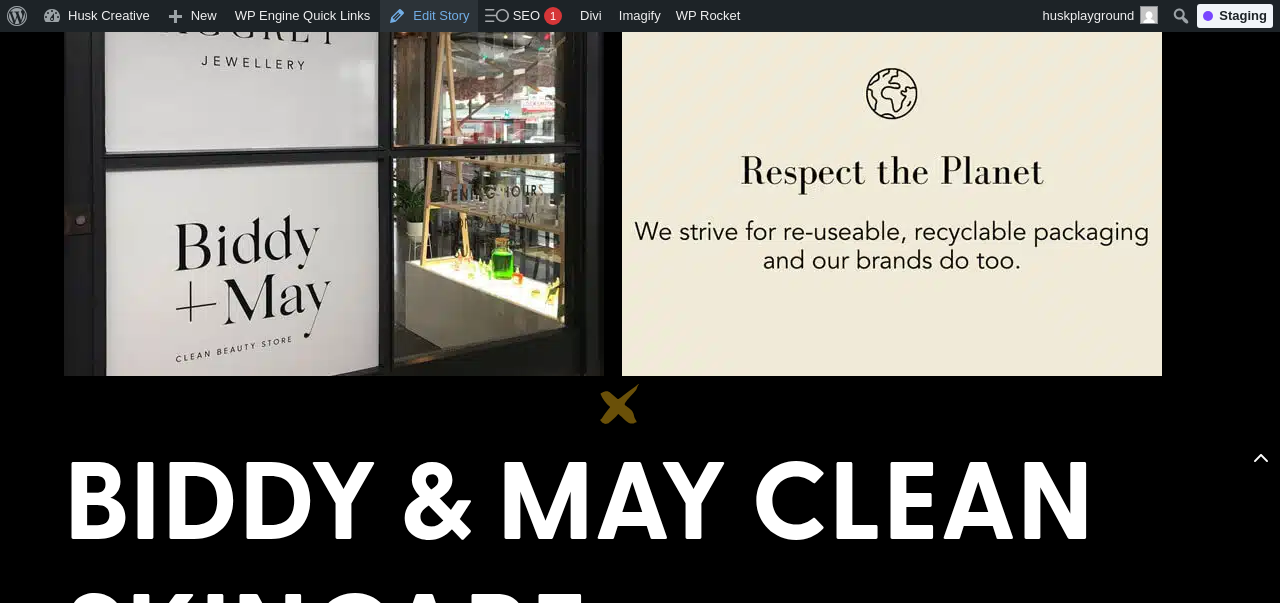 scroll, scrollTop: 1215, scrollLeft: 0, axis: vertical 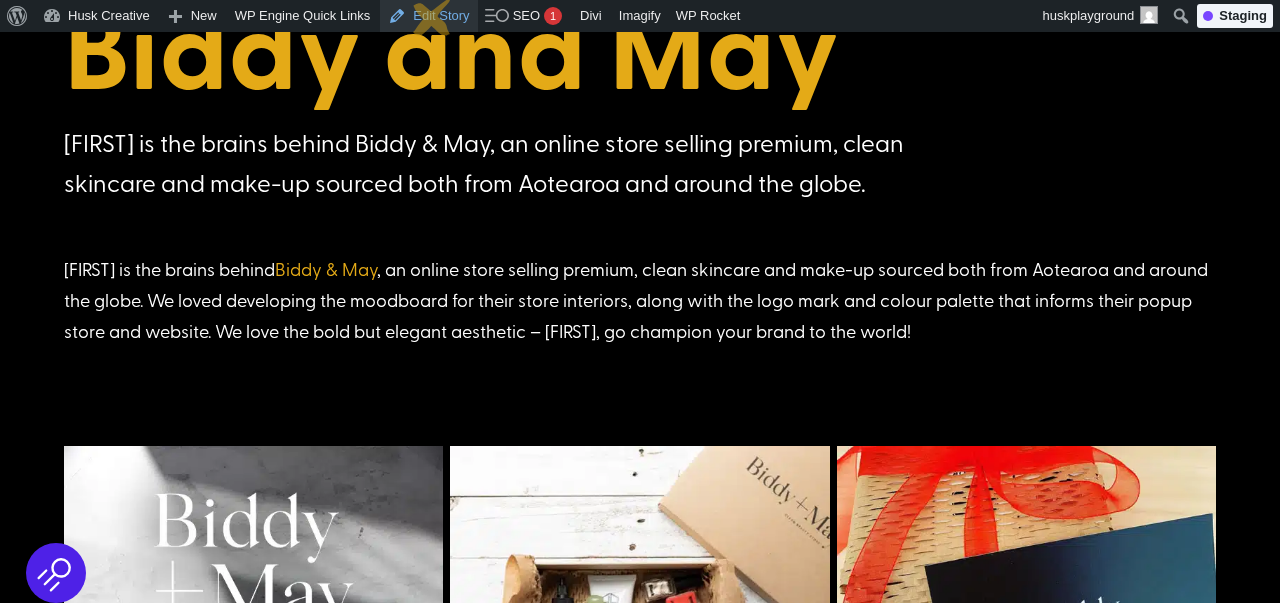 click on "Edit Story" at bounding box center (428, 16) 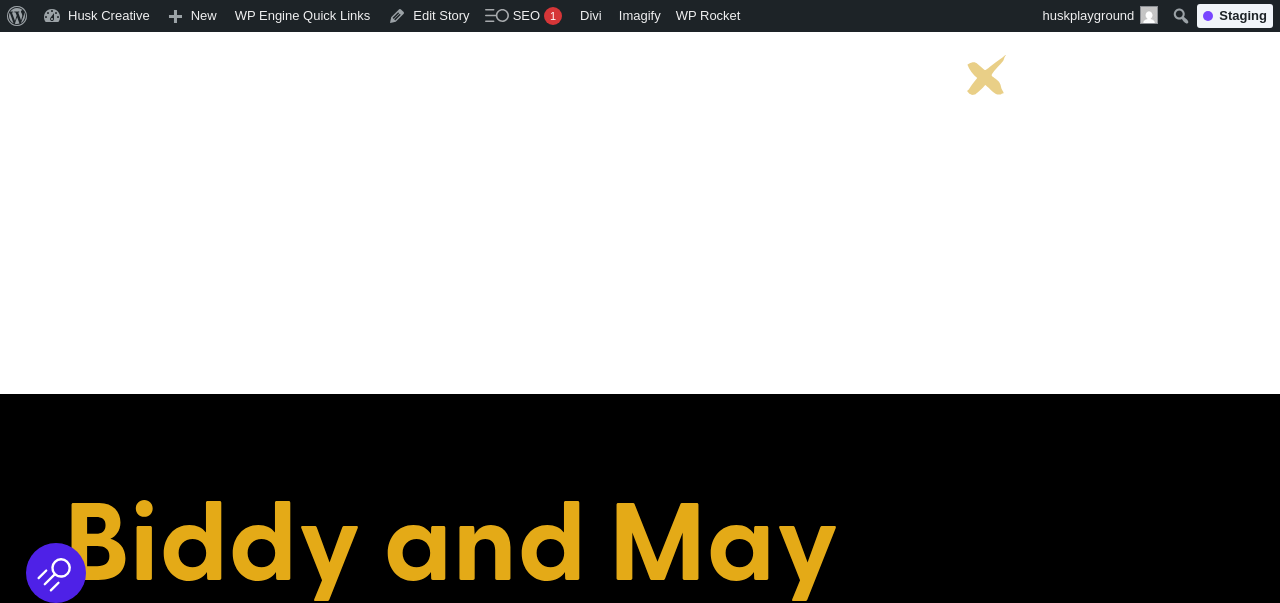 scroll, scrollTop: 0, scrollLeft: 0, axis: both 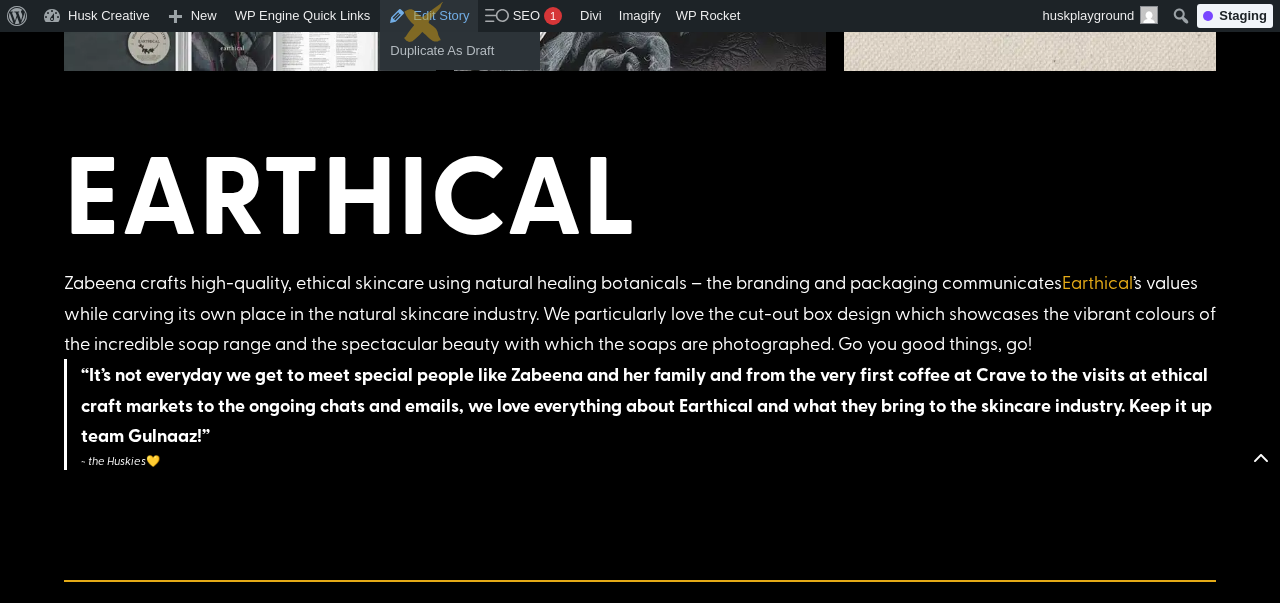 click on "Edit Story" at bounding box center [428, 16] 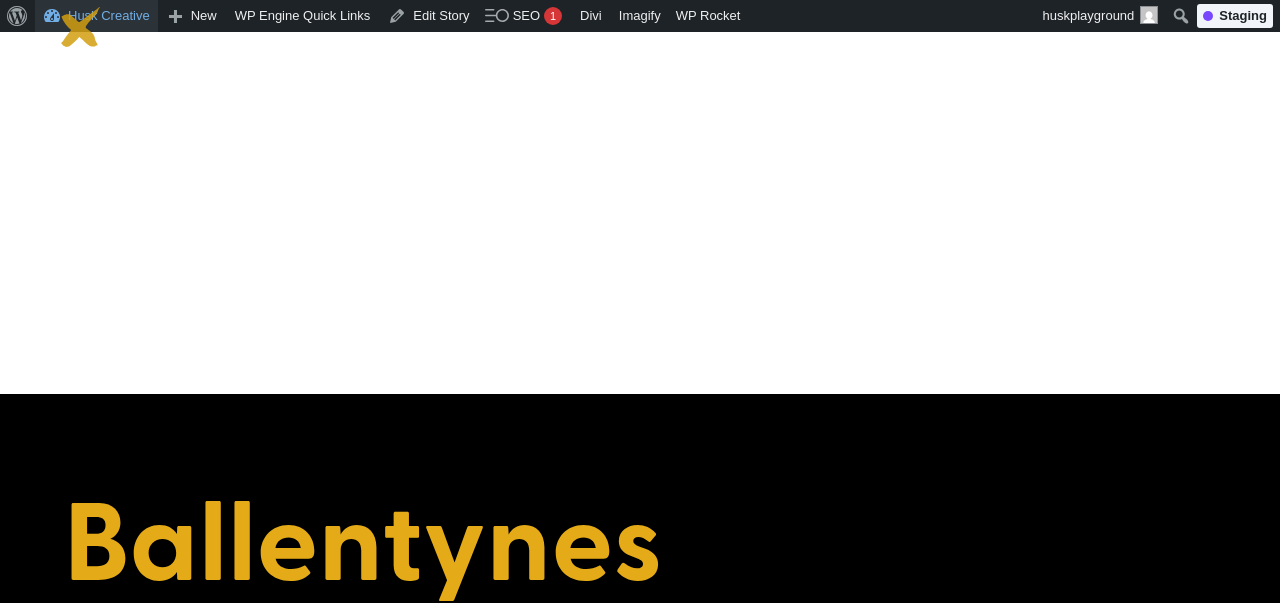 scroll, scrollTop: 0, scrollLeft: 0, axis: both 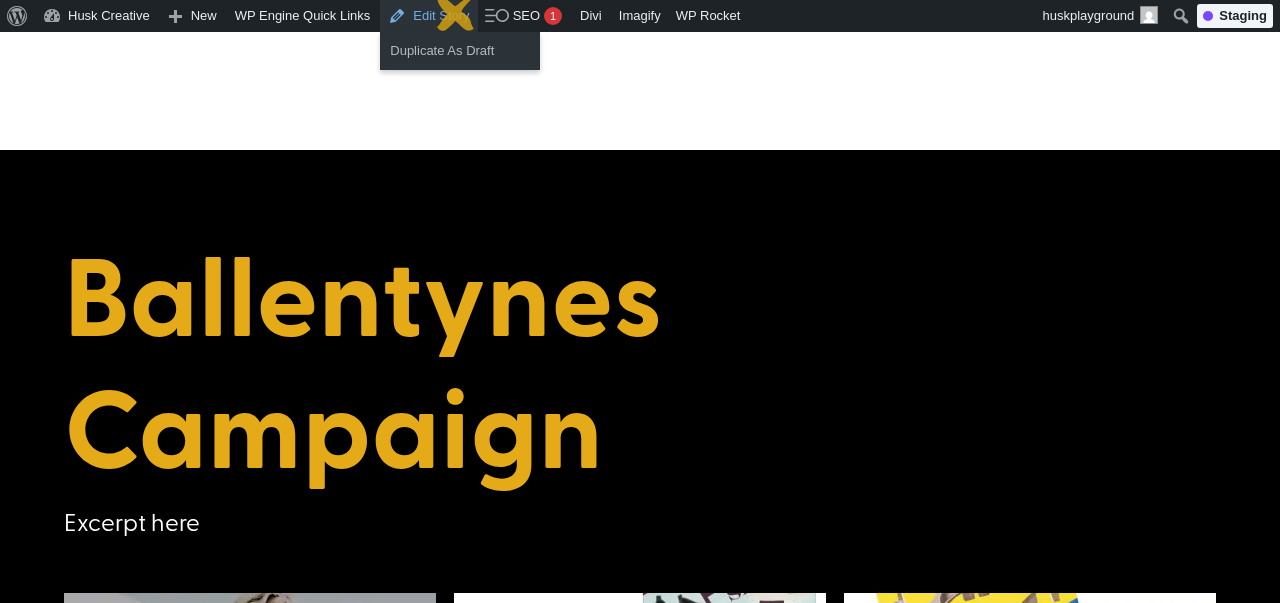 click on "Edit Story" at bounding box center [428, 16] 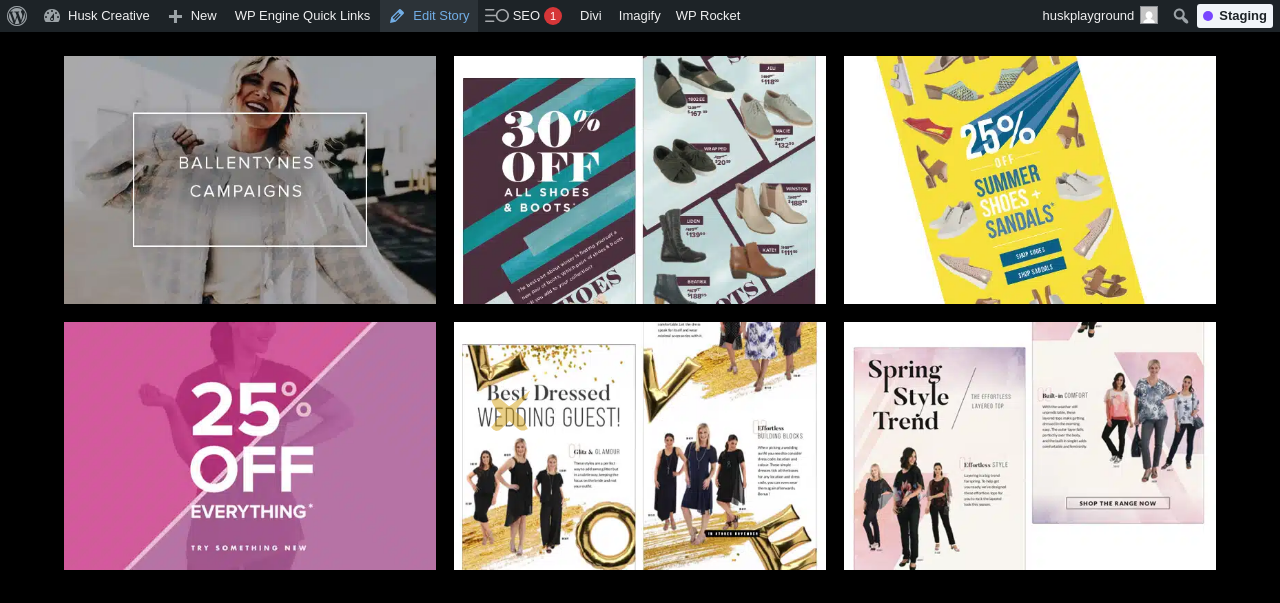 scroll, scrollTop: 784, scrollLeft: 0, axis: vertical 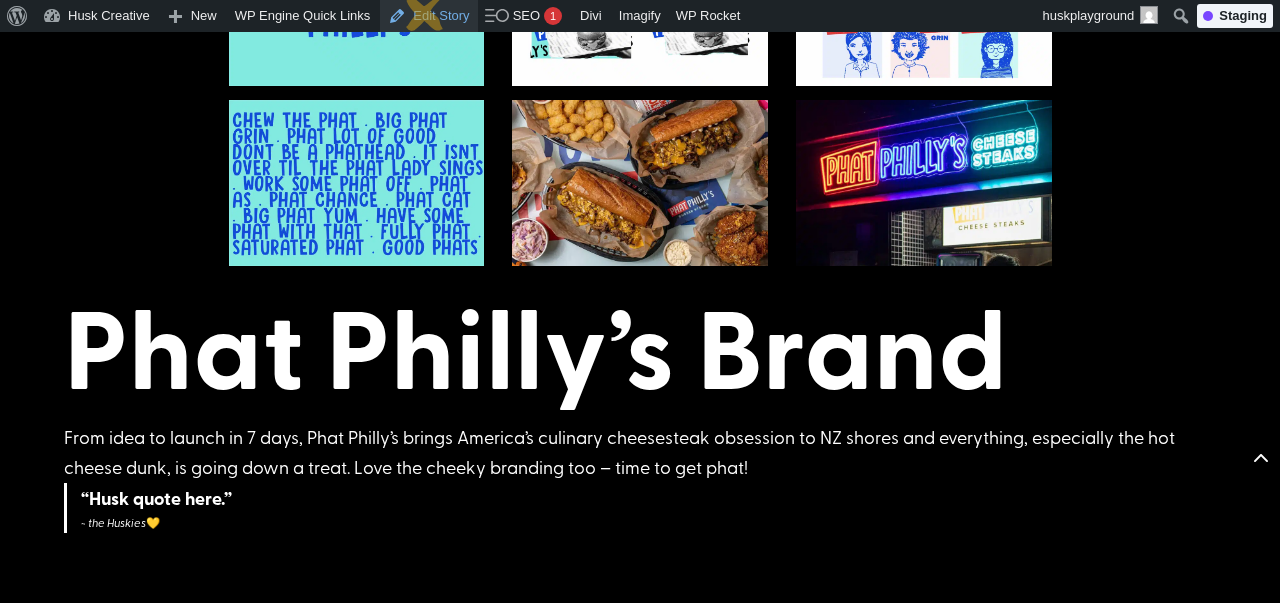 click on "Edit Story" at bounding box center (428, 16) 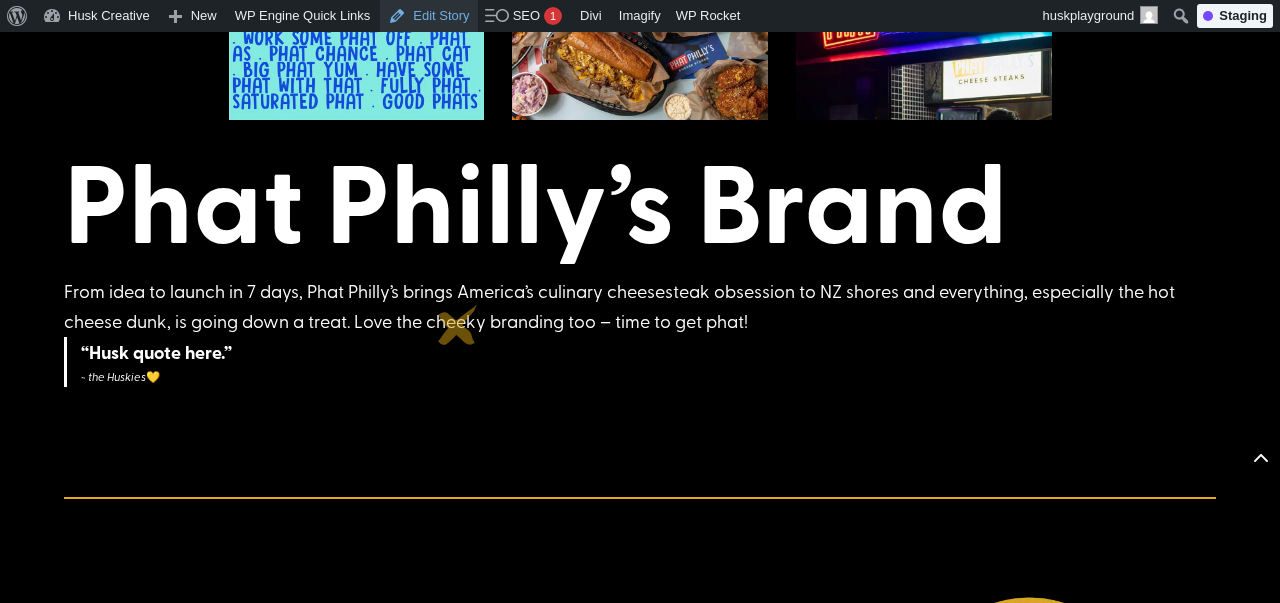 scroll, scrollTop: 976, scrollLeft: 0, axis: vertical 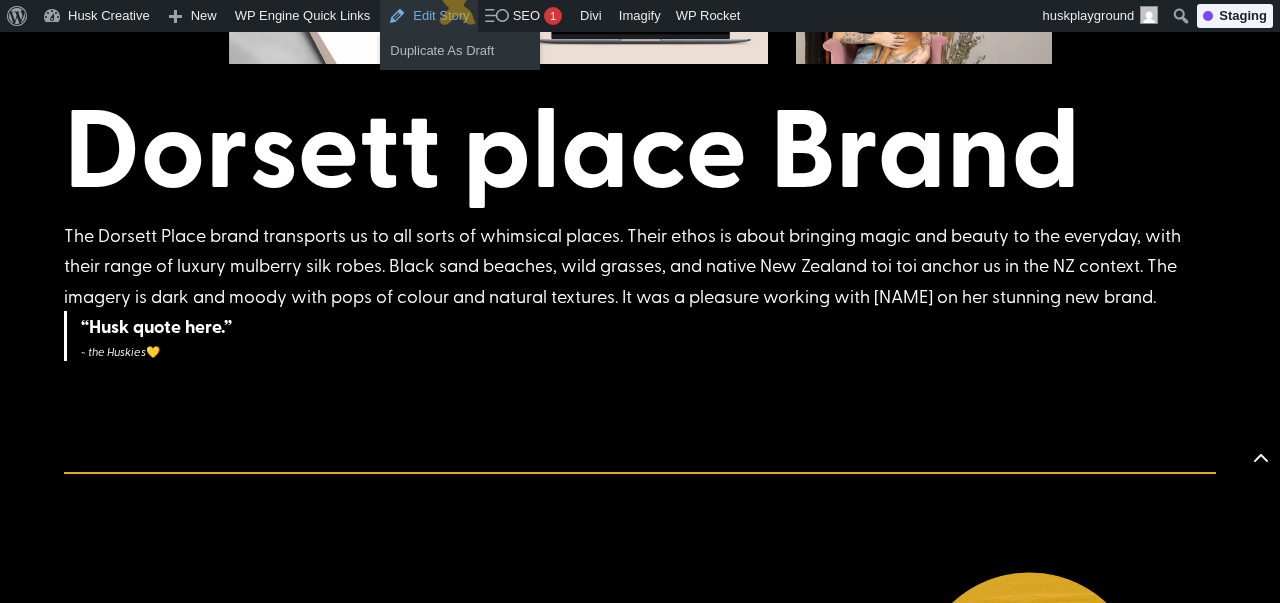 click on "Edit Story" at bounding box center [428, 16] 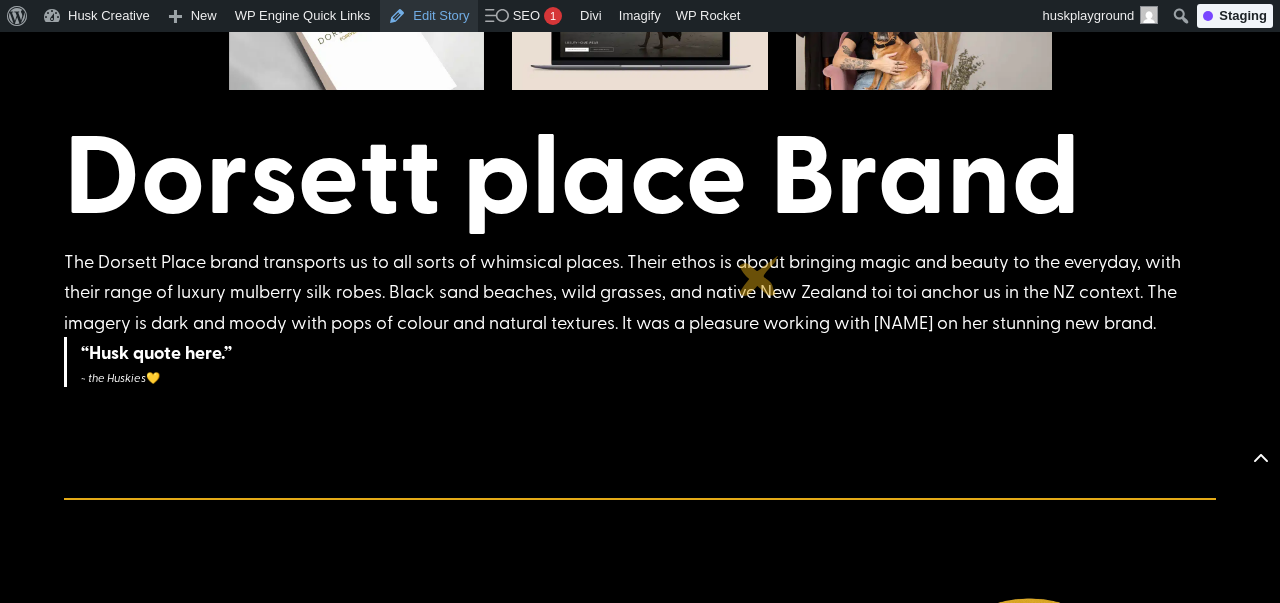 scroll, scrollTop: 998, scrollLeft: 0, axis: vertical 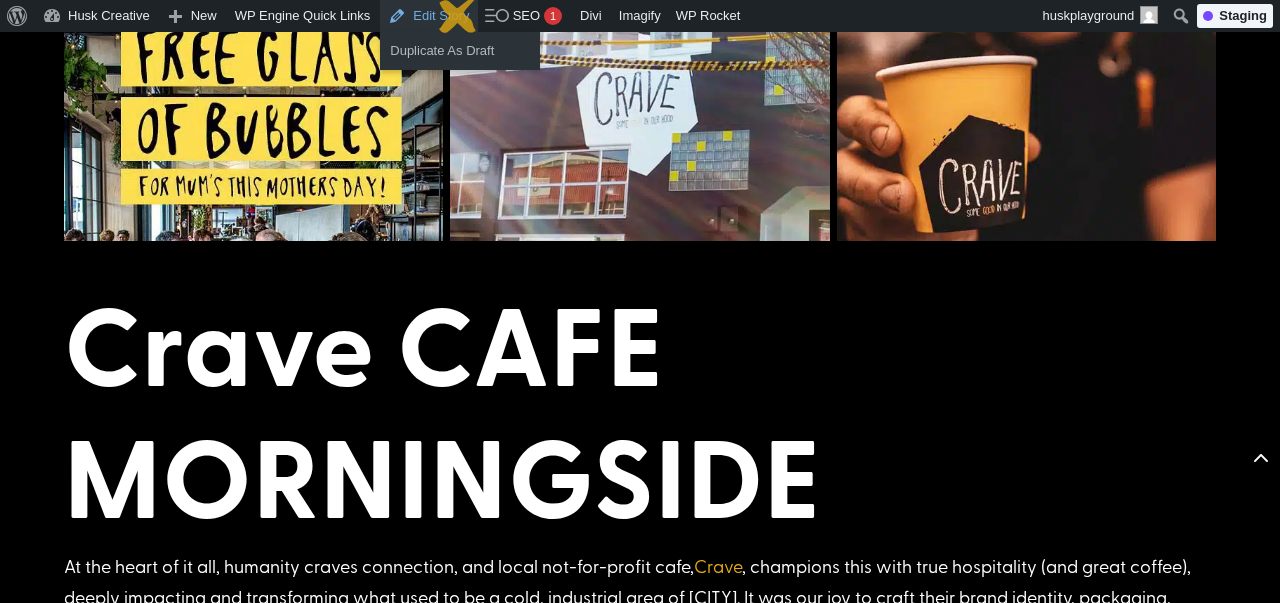 click on "Edit Story" at bounding box center (428, 16) 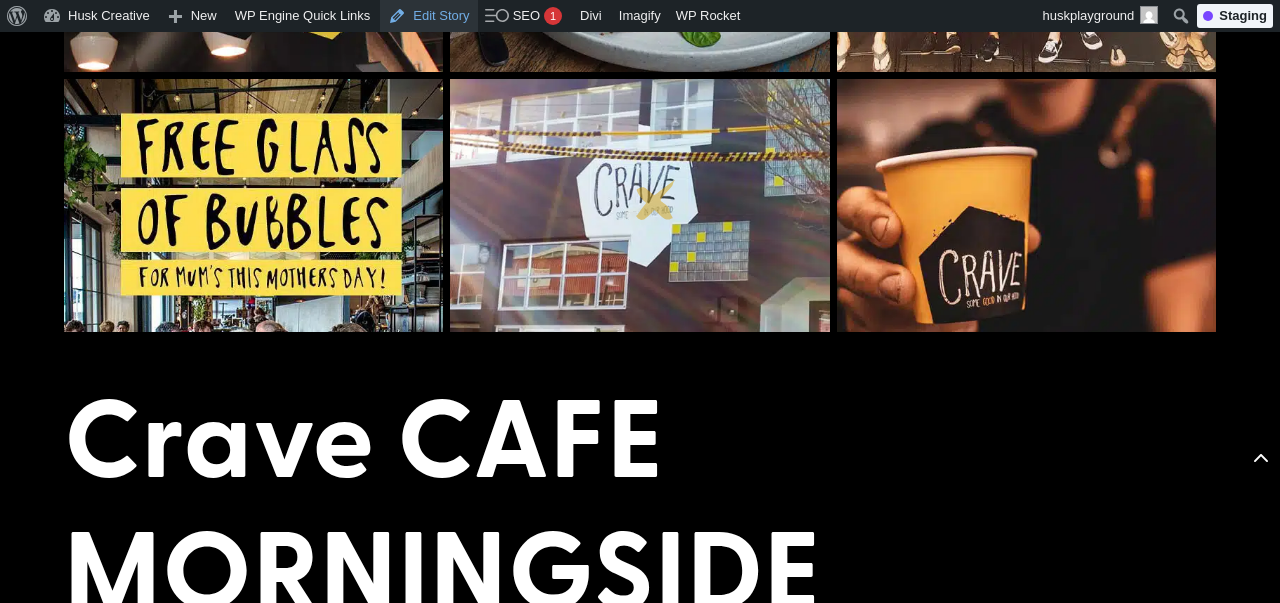scroll, scrollTop: 909, scrollLeft: 0, axis: vertical 